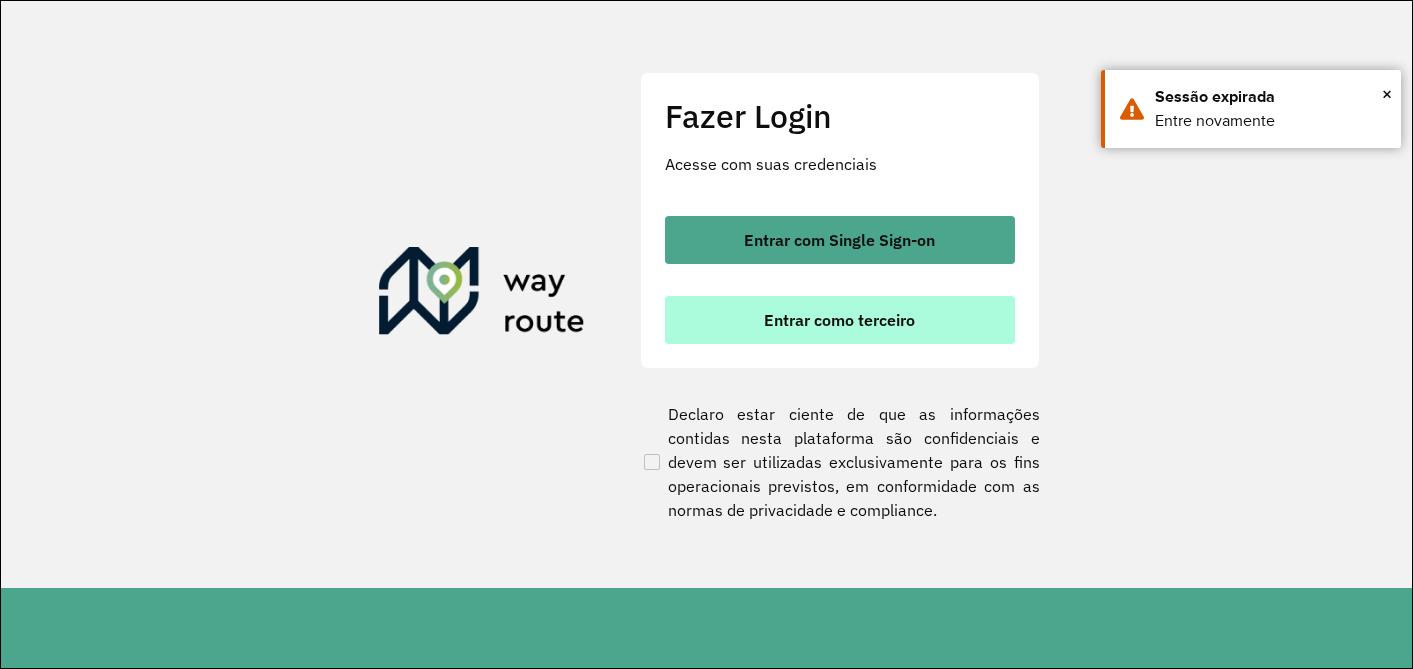 scroll, scrollTop: 0, scrollLeft: 0, axis: both 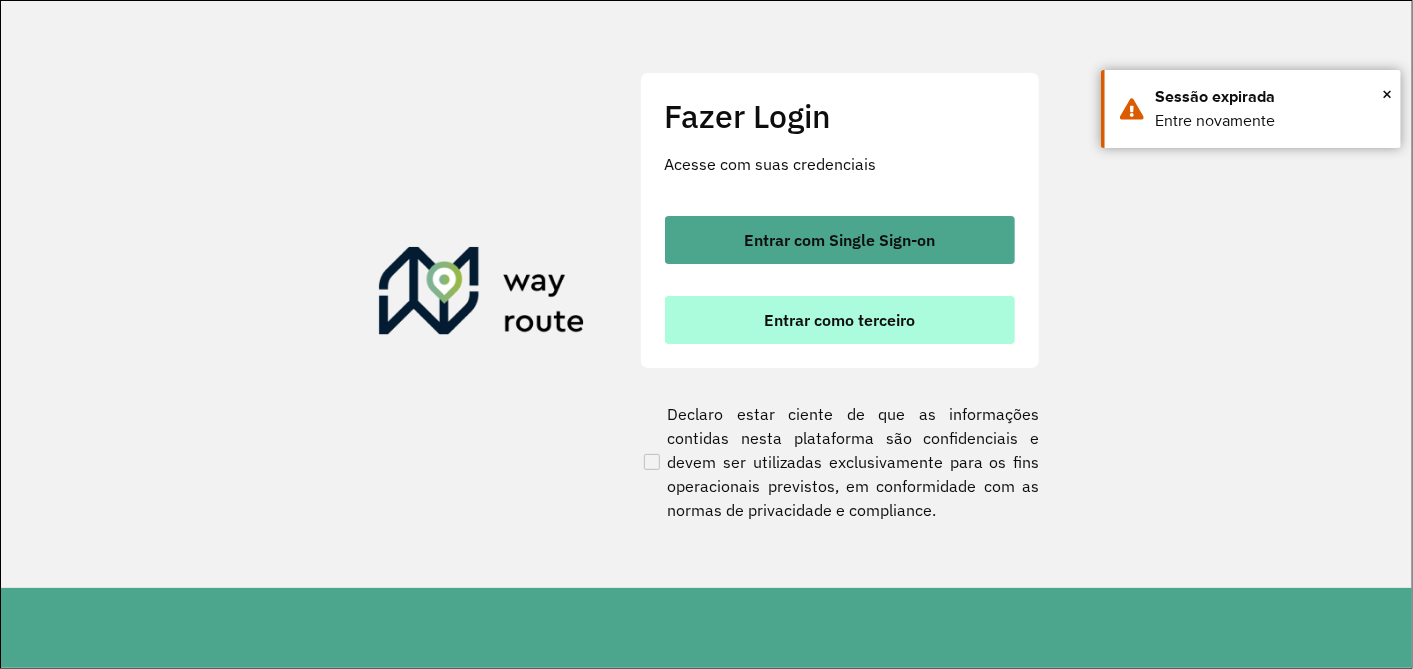 click on "Entrar como terceiro" at bounding box center (839, 320) 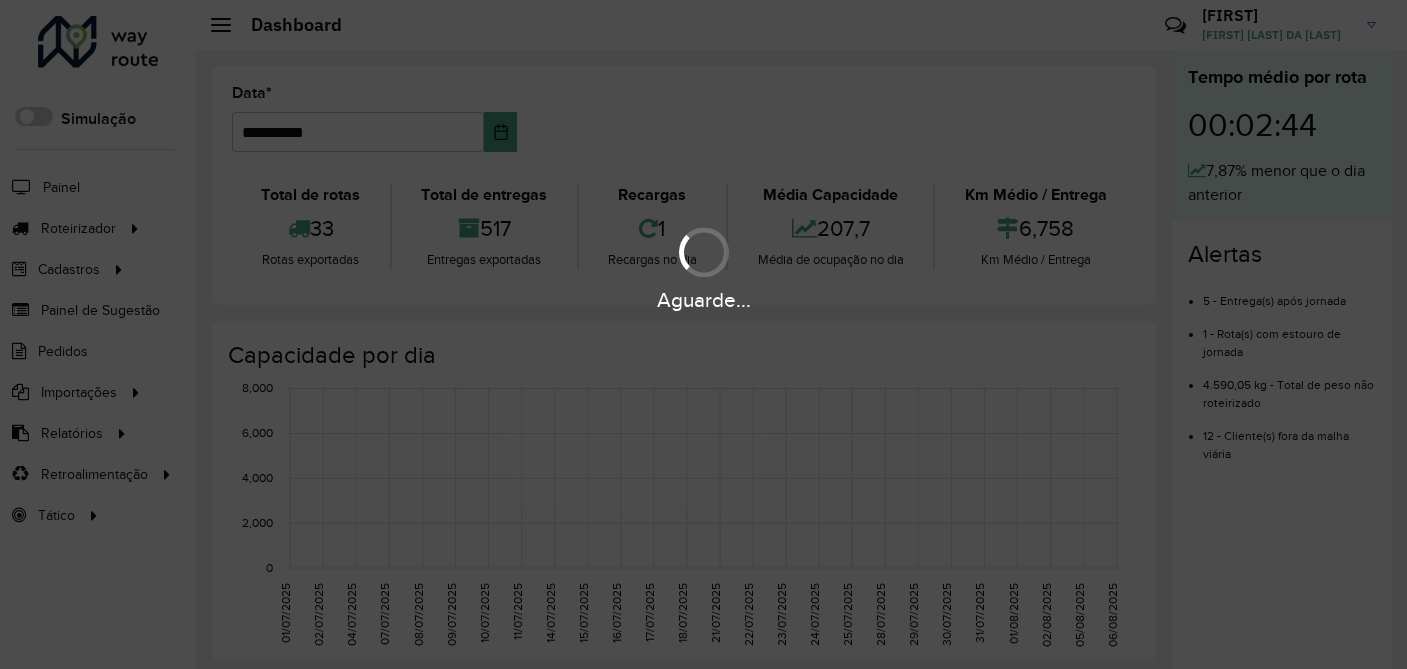 scroll, scrollTop: 0, scrollLeft: 0, axis: both 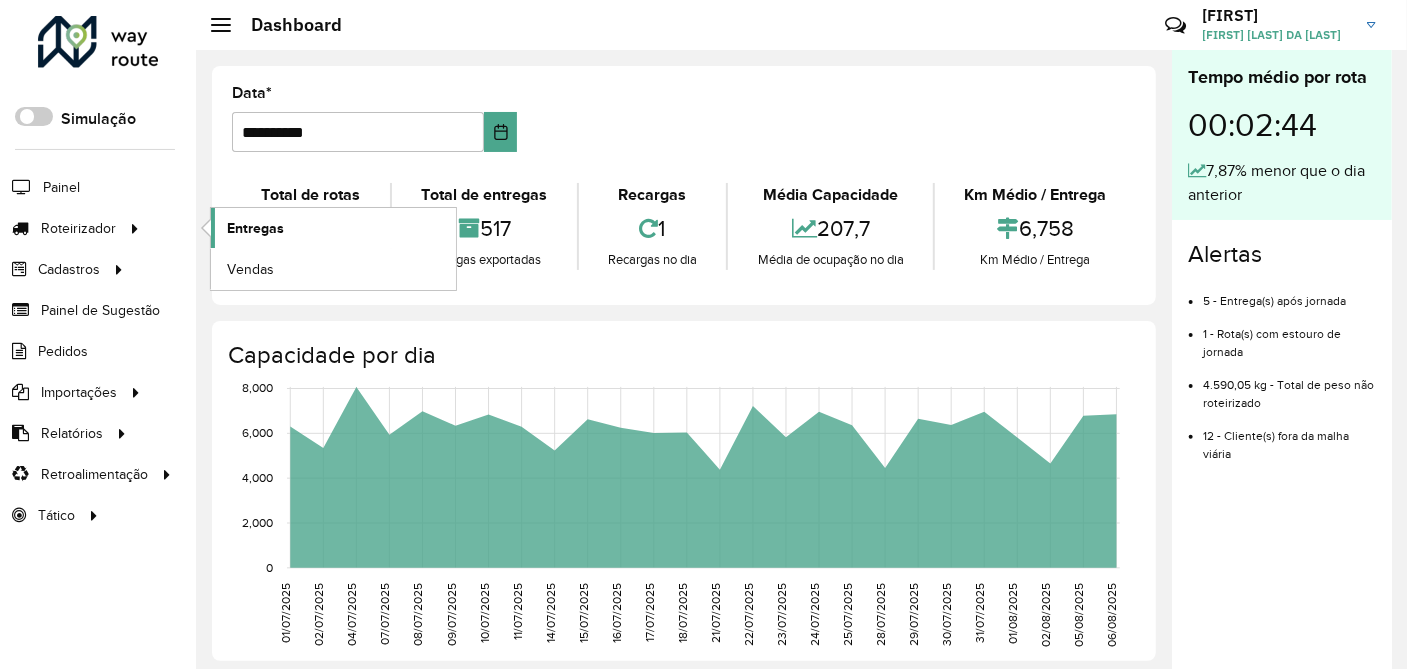 click on "Entregas" 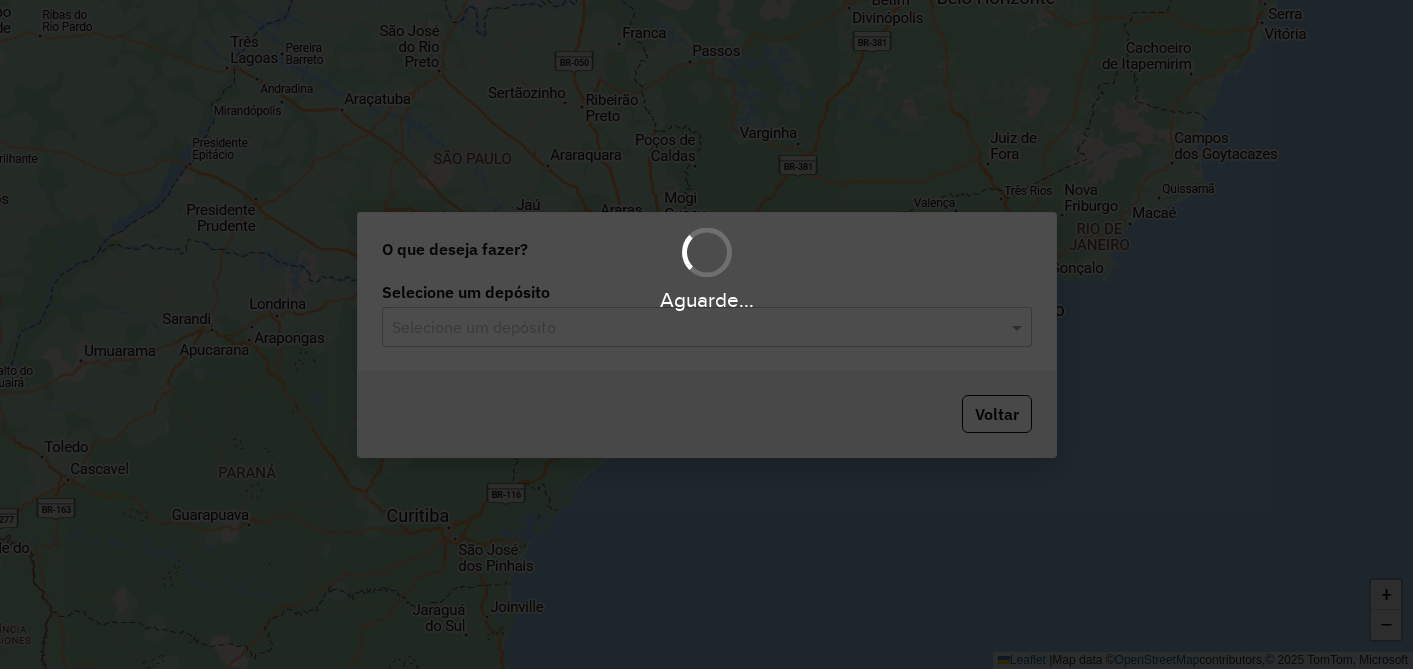 scroll, scrollTop: 0, scrollLeft: 0, axis: both 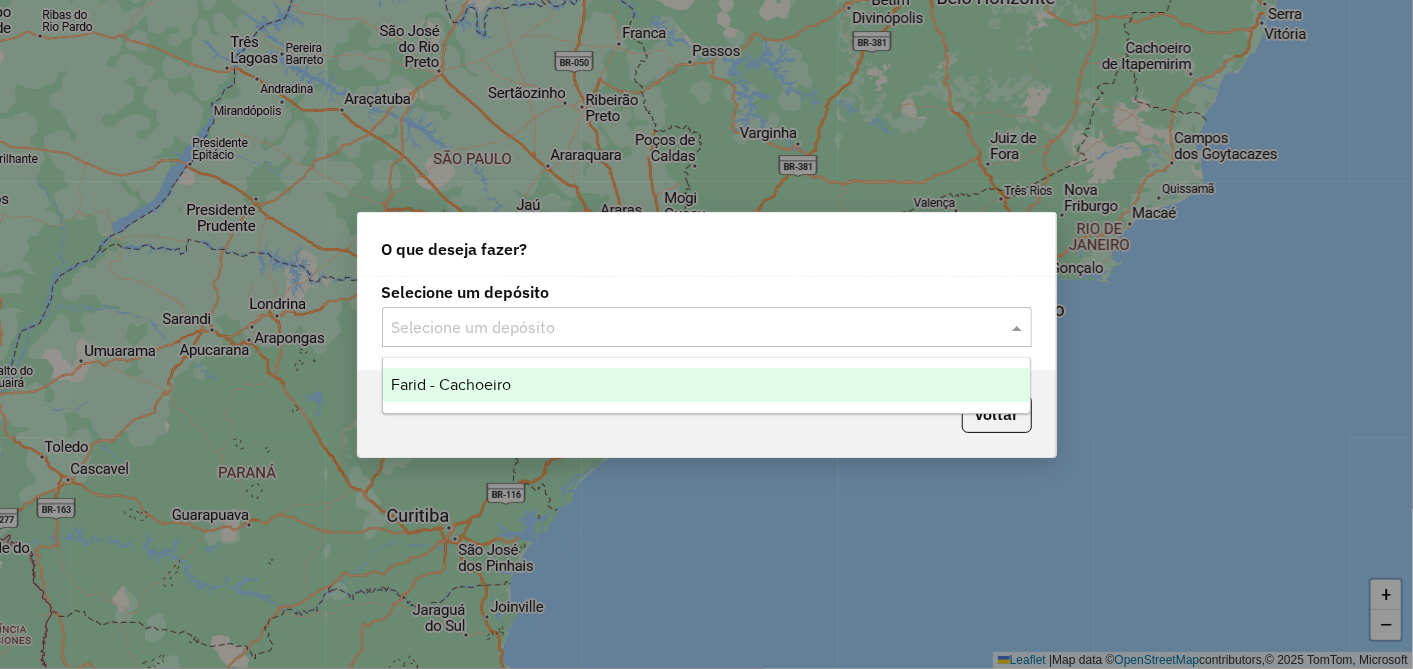 click 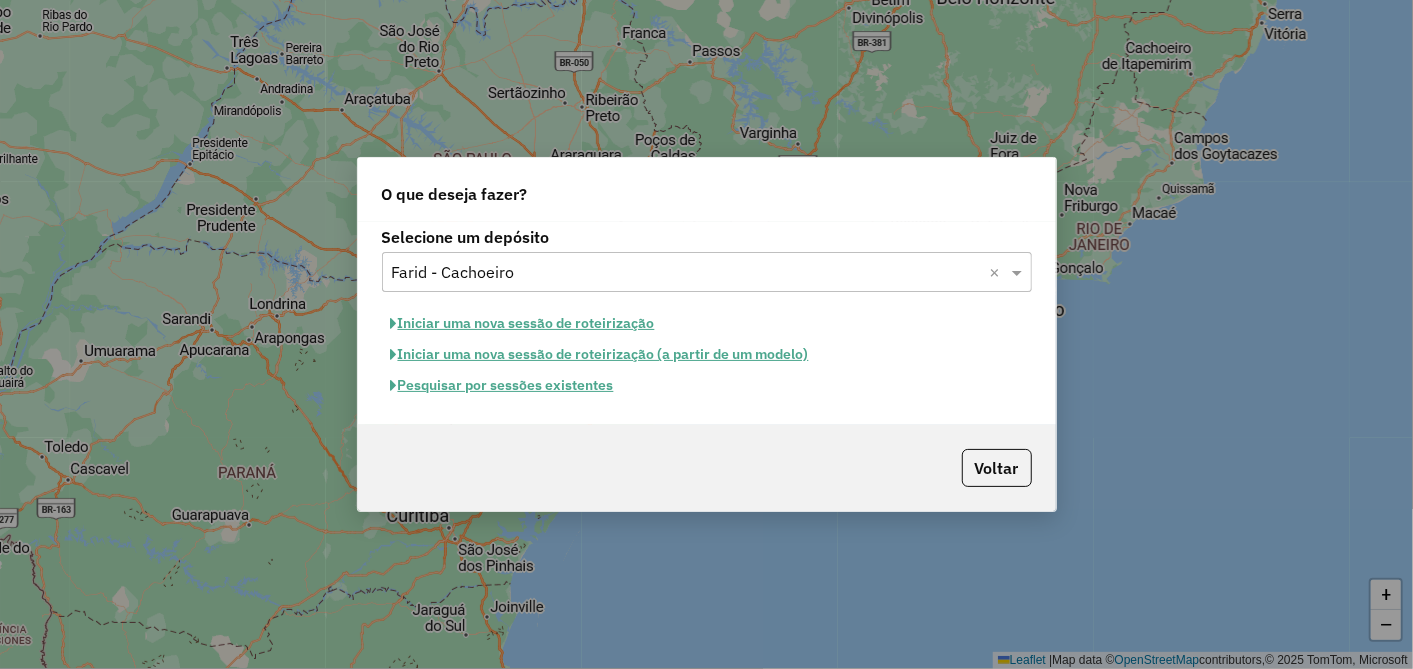 click on "Pesquisar por sessões existentes" 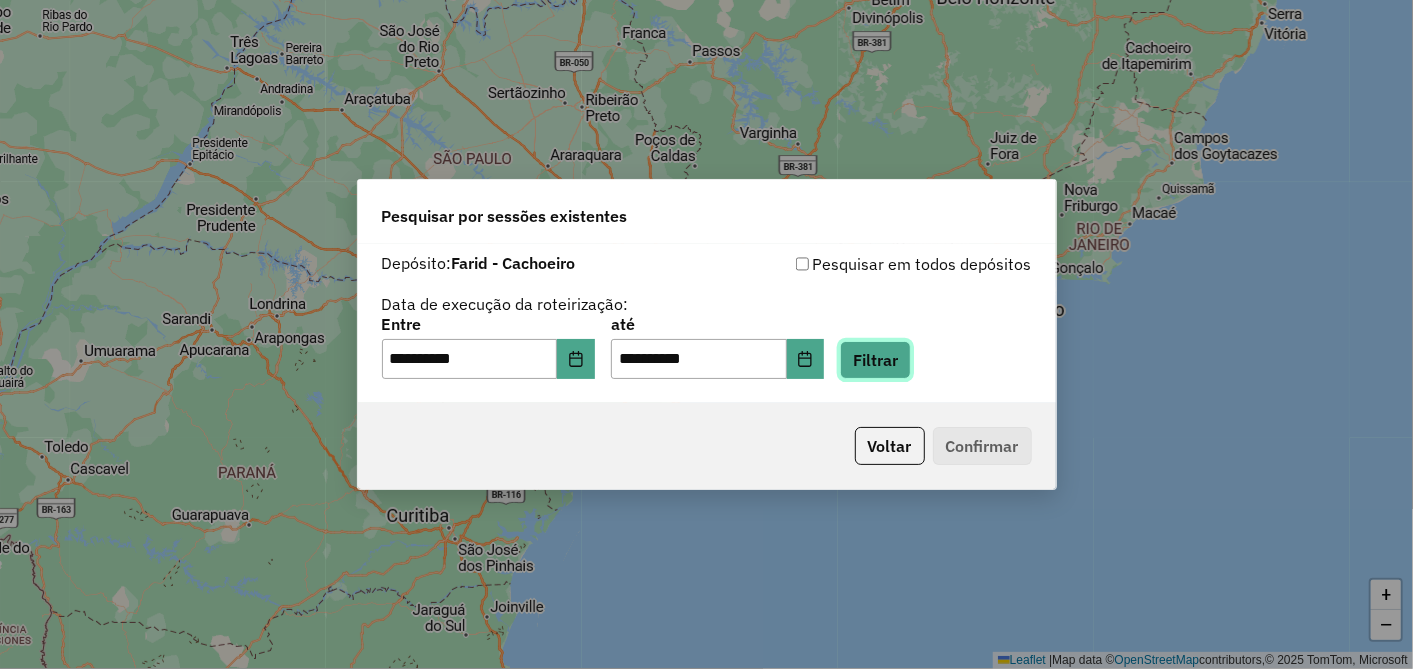 click on "Filtrar" 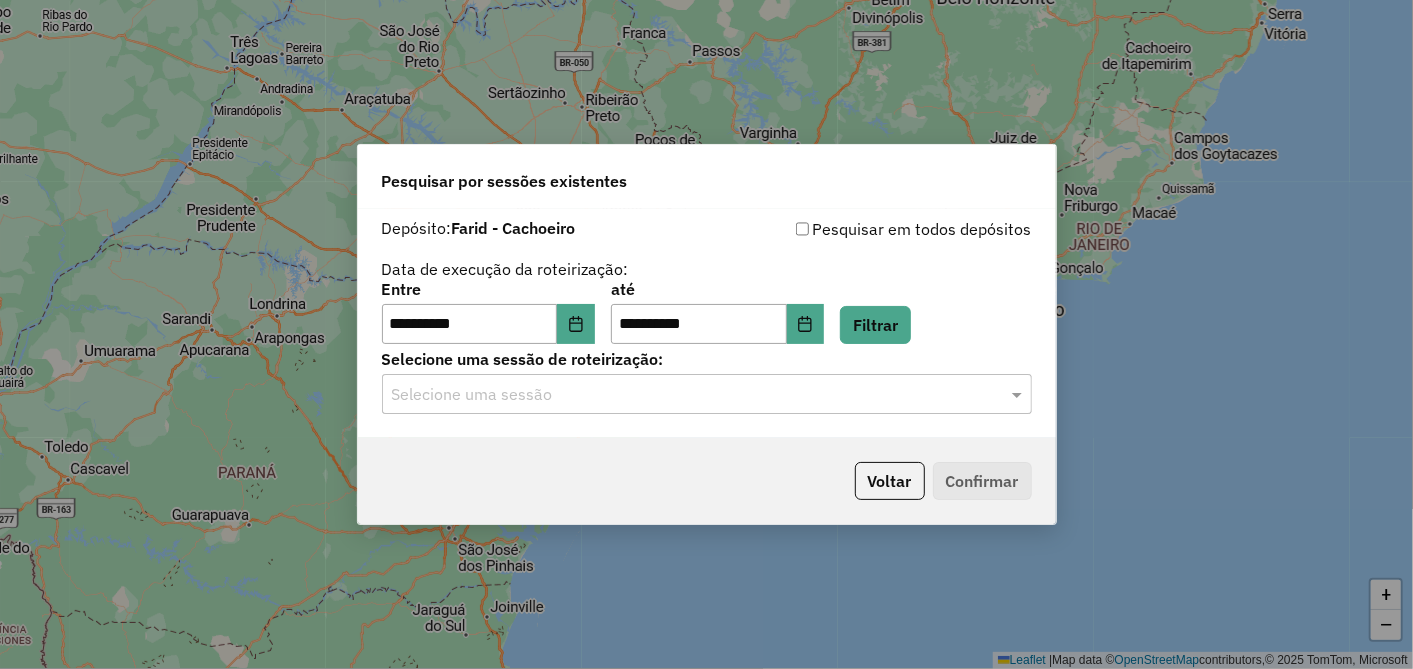click 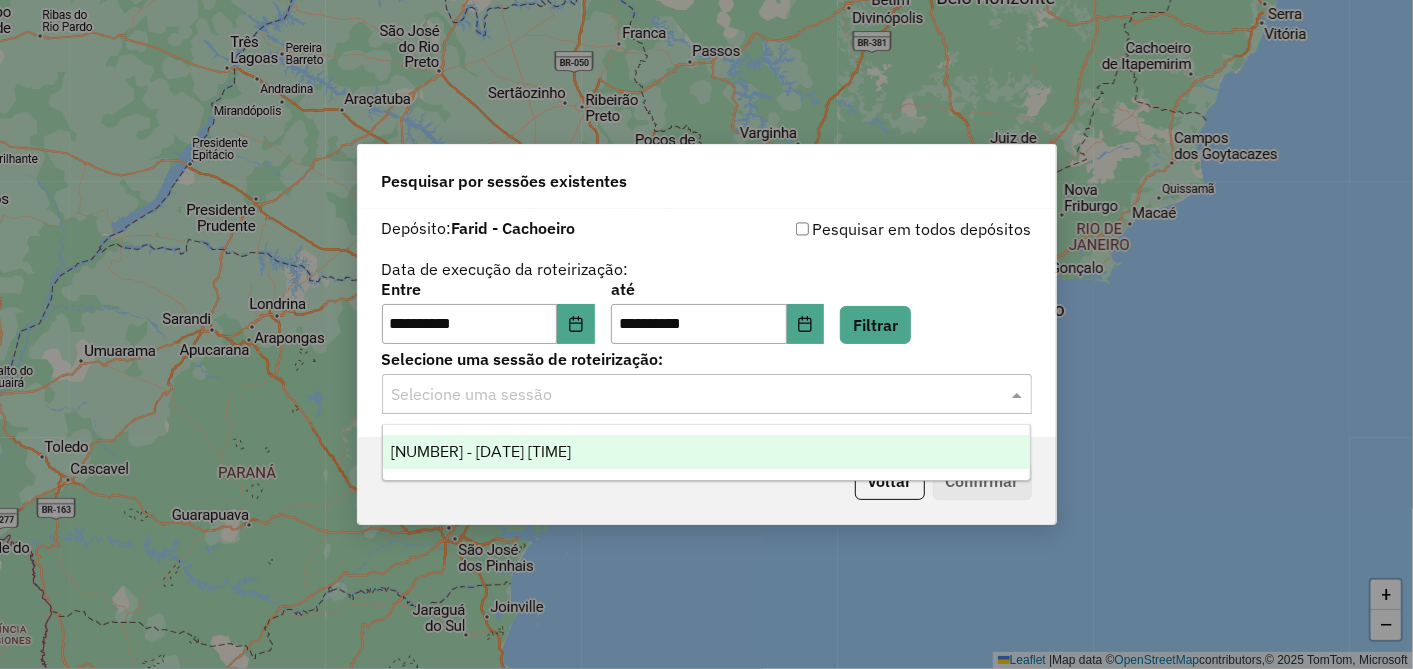 click on "[NUMBER] - [DATE] [TIME]" at bounding box center (481, 451) 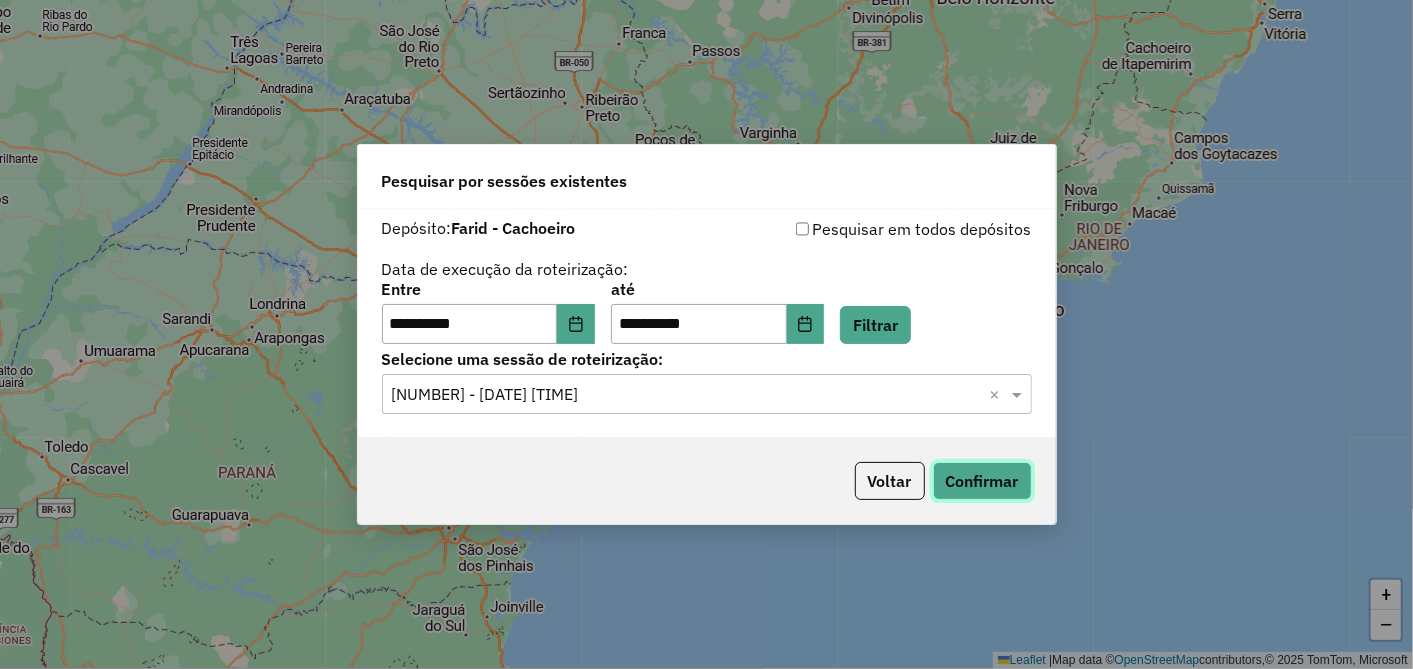 click on "Confirmar" 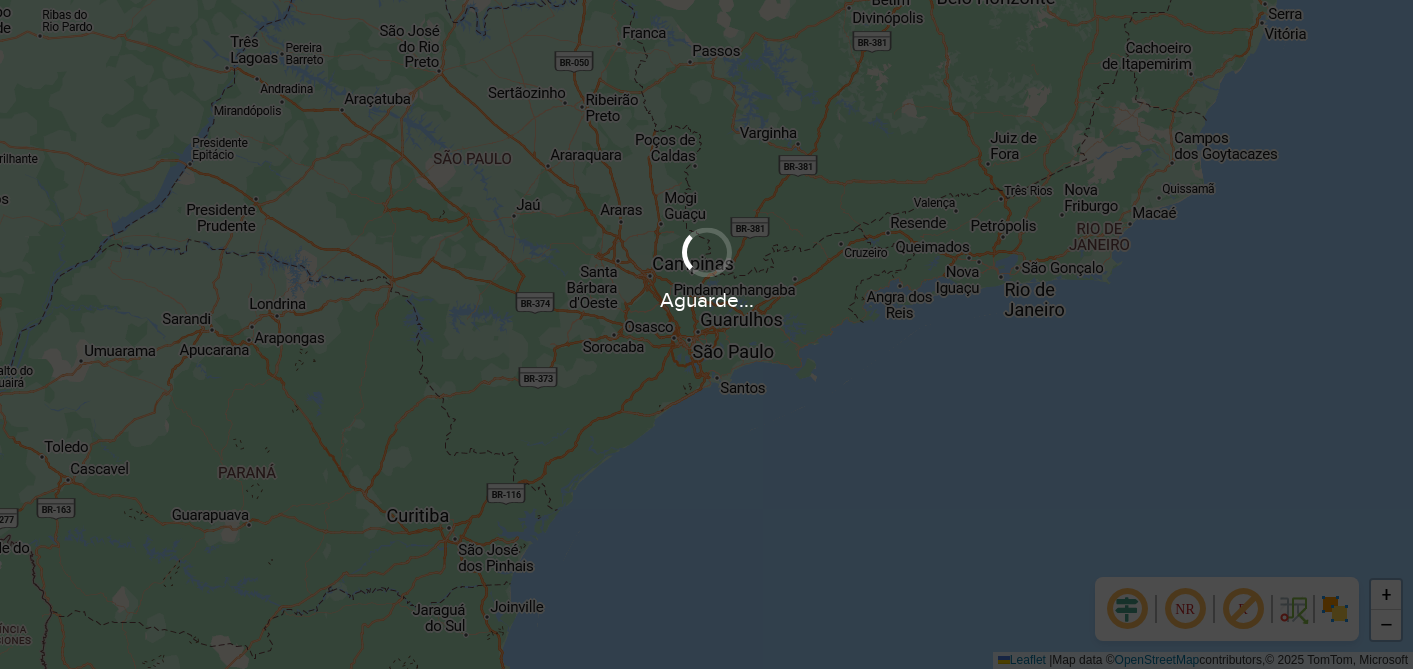scroll, scrollTop: 0, scrollLeft: 0, axis: both 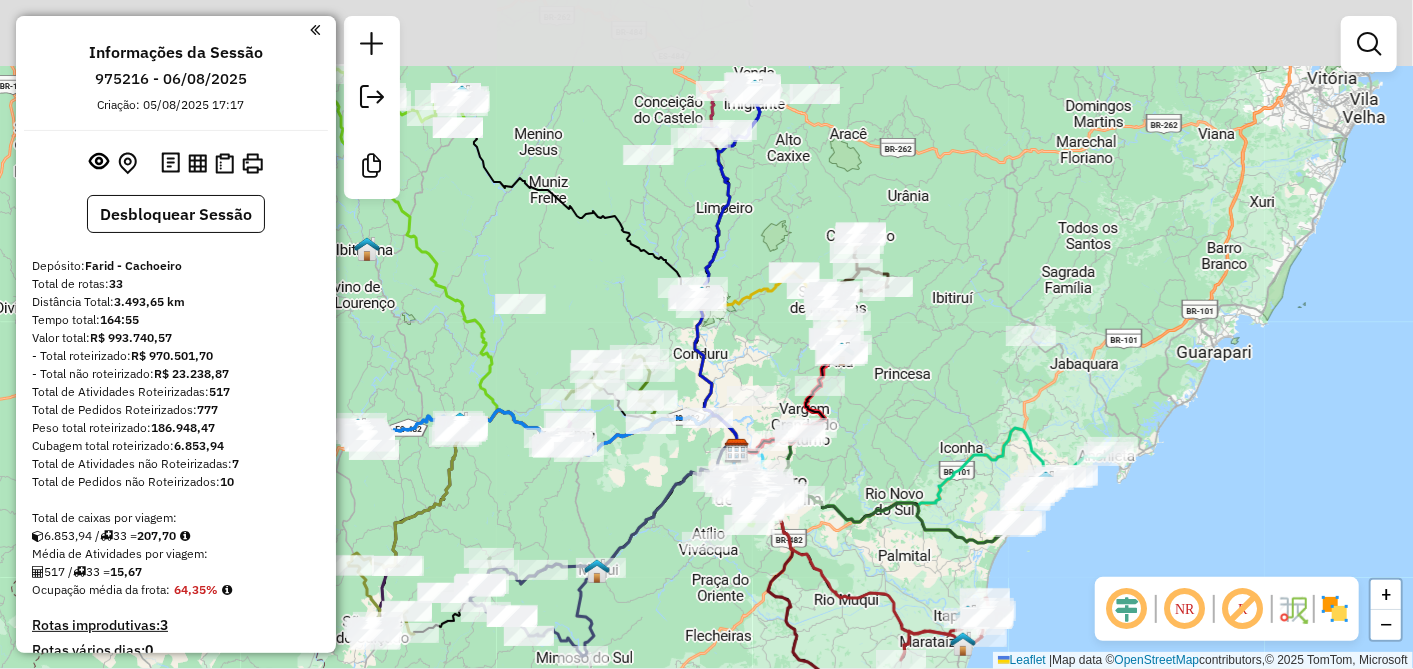 drag, startPoint x: 593, startPoint y: 357, endPoint x: 612, endPoint y: 488, distance: 132.3707 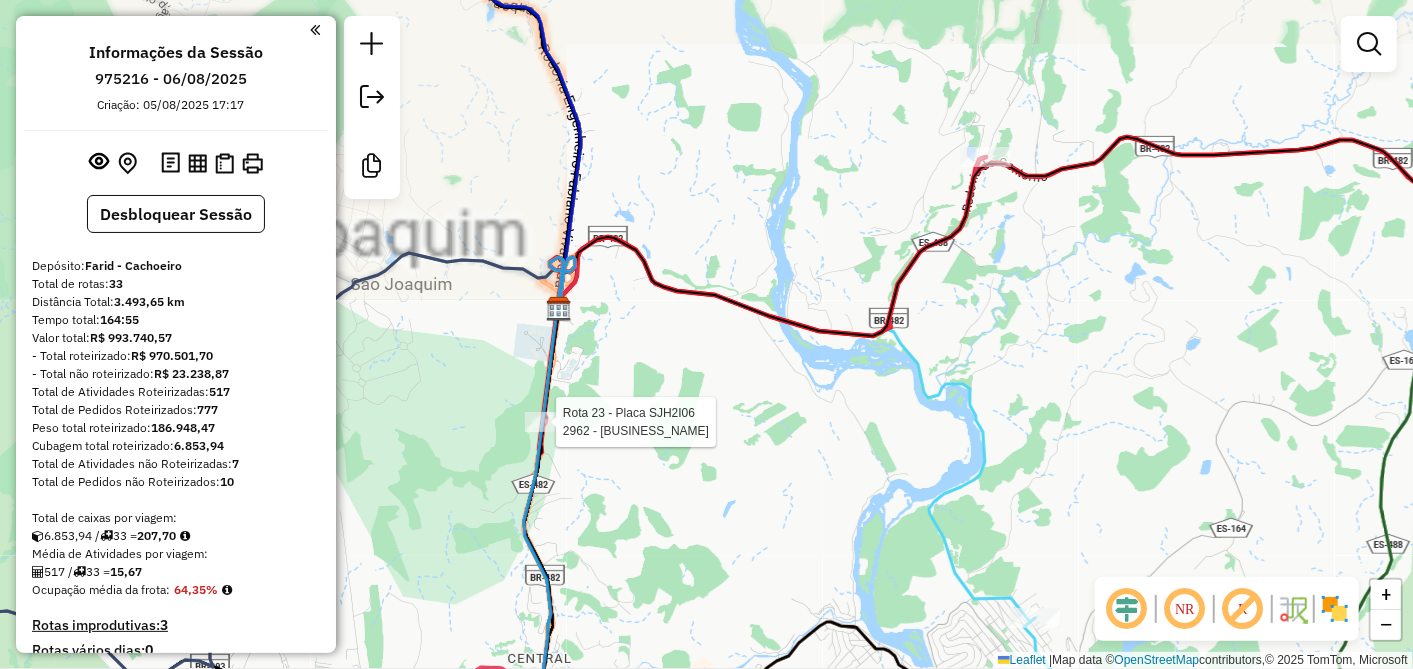 select on "**********" 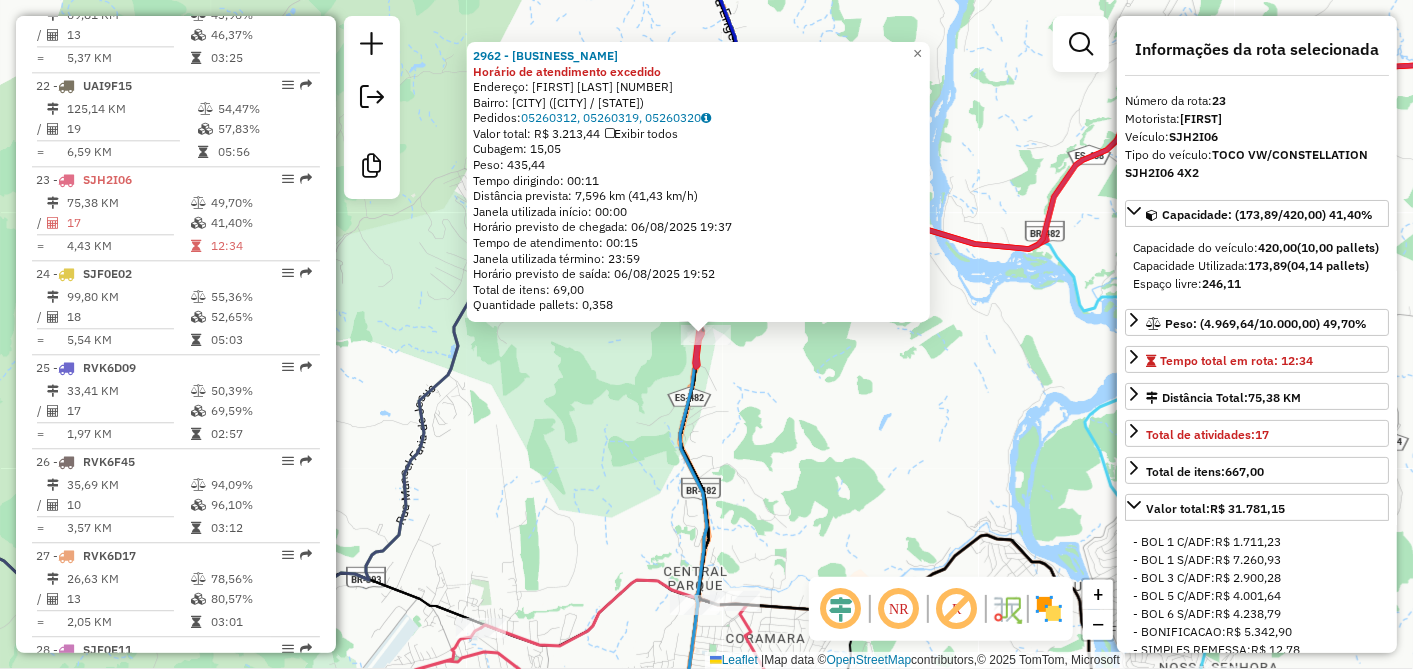 scroll, scrollTop: 2848, scrollLeft: 0, axis: vertical 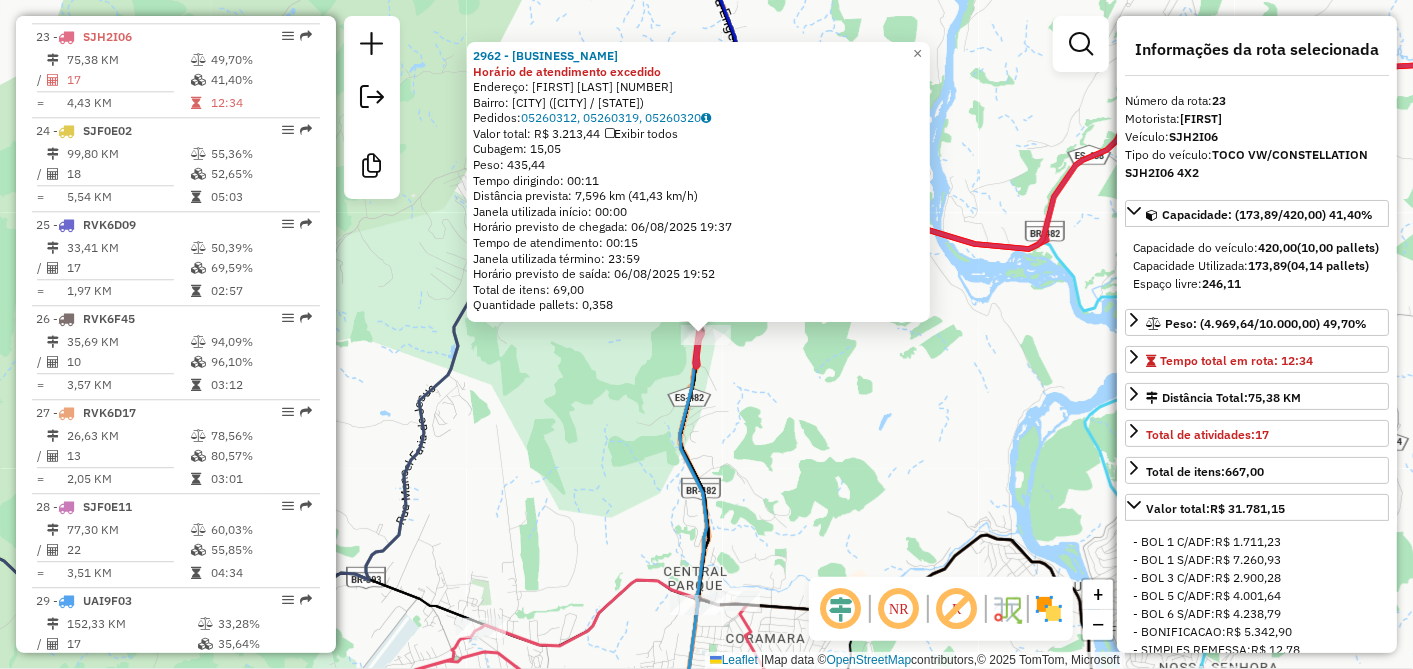 drag, startPoint x: 835, startPoint y: 490, endPoint x: 788, endPoint y: 358, distance: 140.11781 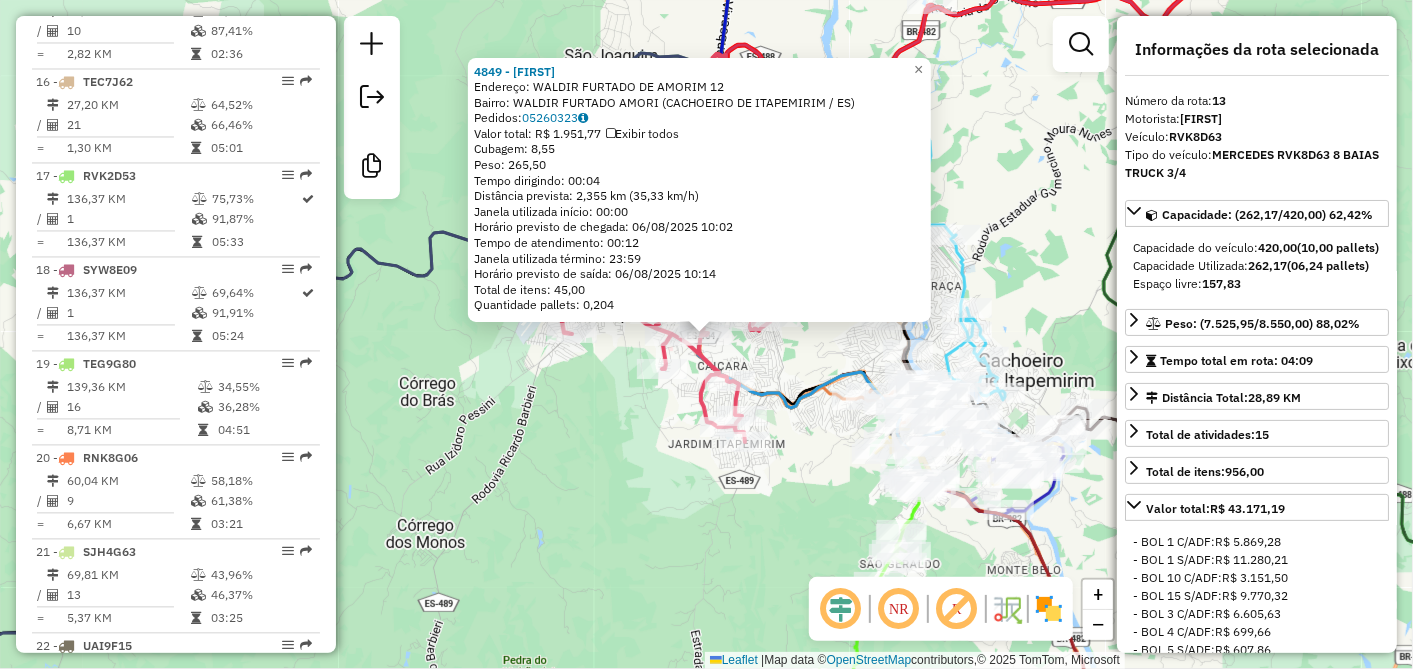 scroll, scrollTop: 1911, scrollLeft: 0, axis: vertical 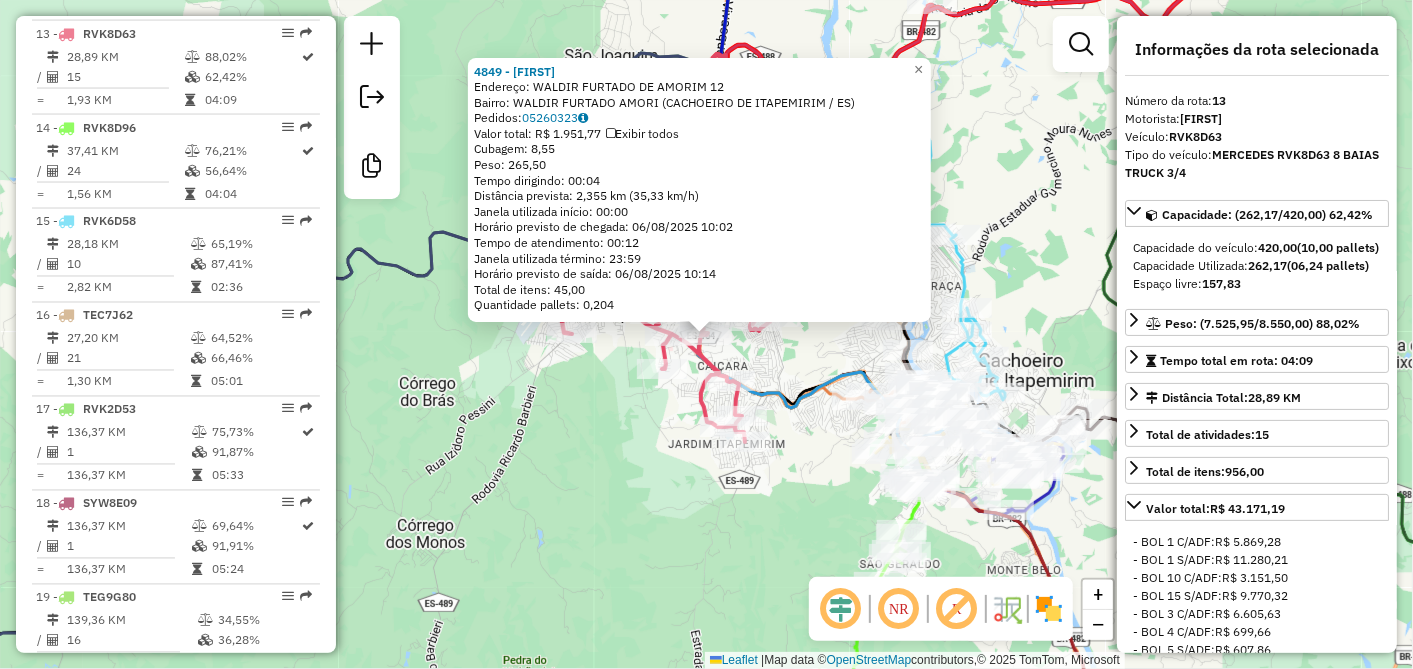 click on "4849 - [FIRST]  Endereço:  [FIRST] [LAST] [NUMBER]   Bairro: [CITY] ([CITY] / [STATE])   Pedidos:  05260323   Valor total: R$ 1.951,77   Exibir todos   Cubagem: 8,55  Peso: 265,50  Tempo dirigindo: 00:04   Distância prevista: 2,355 km (35,33 km/h)   Janela utilizada início: 00:00   Horário previsto de chegada: 06/08/2025 10:02   Tempo de atendimento: 00:12   Janela utilizada término: 23:59   Horário previsto de saída: 06/08/2025 10:14   Total de itens: 45,00   Quantidade pallets: 0,204  × Janela de atendimento Grade de atendimento Capacidade Transportadoras Veículos Cliente Pedidos  Rotas Selecione os dias de semana para filtrar as janelas de atendimento  Seg   Ter   Qua   Qui   Sex   Sáb   Dom  Informe o período da janela de atendimento: De: Até:  Filtrar exatamente a janela do cliente  Considerar janela de atendimento padrão  Selecione os dias de semana para filtrar as grades de atendimento  Seg   Ter   Qua   Qui   Sex   Sáb   Dom   Peso mínimo:   Peso máximo:" 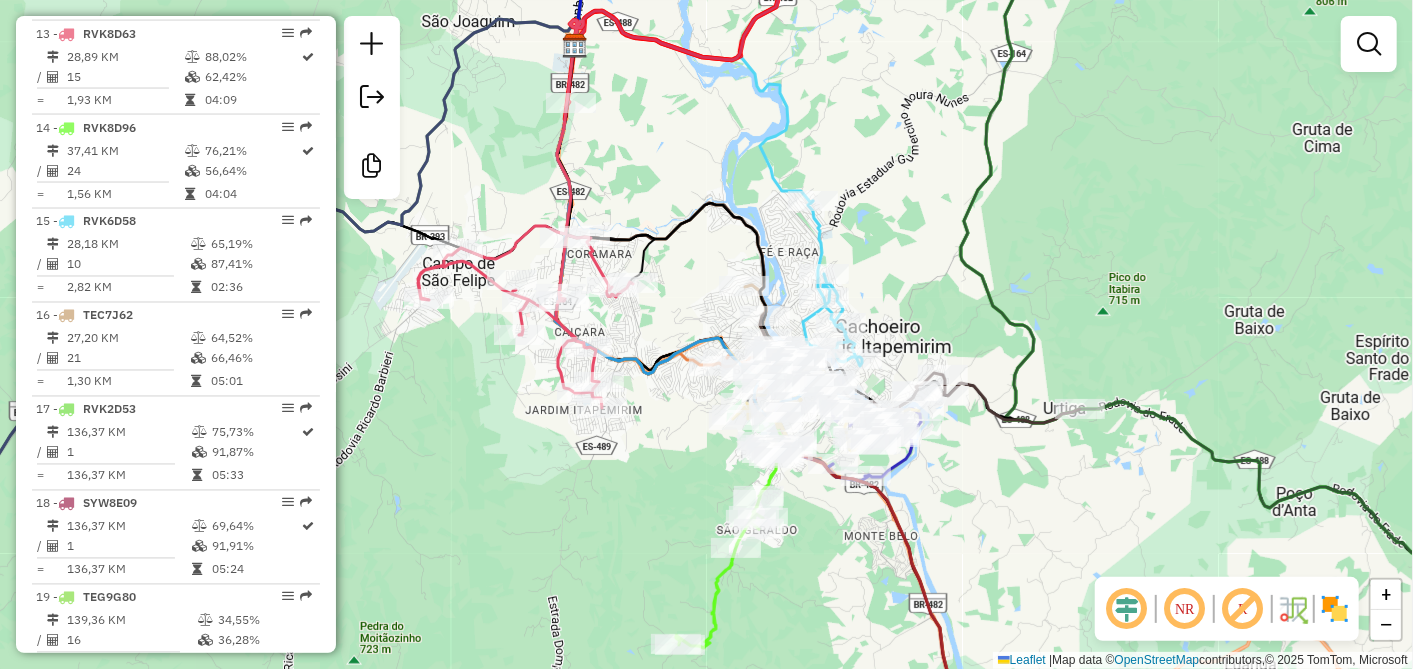 drag, startPoint x: 832, startPoint y: 367, endPoint x: 660, endPoint y: 326, distance: 176.81912 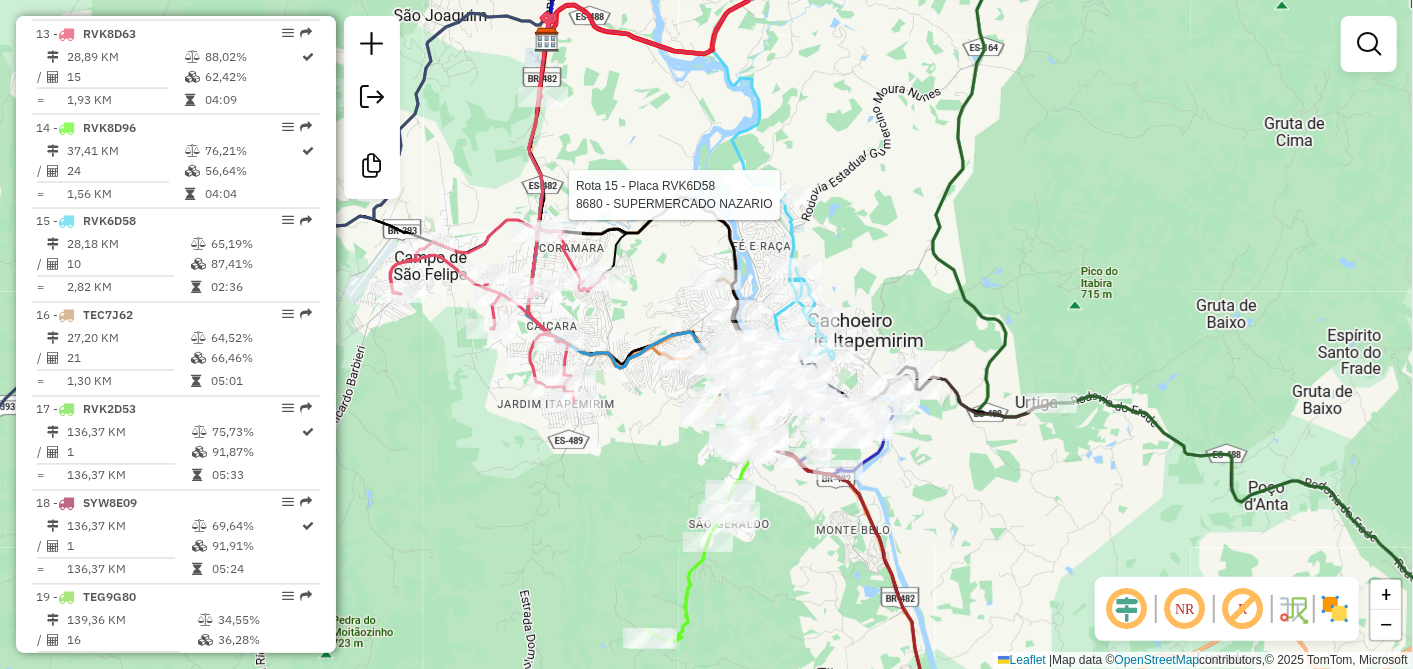 select on "**********" 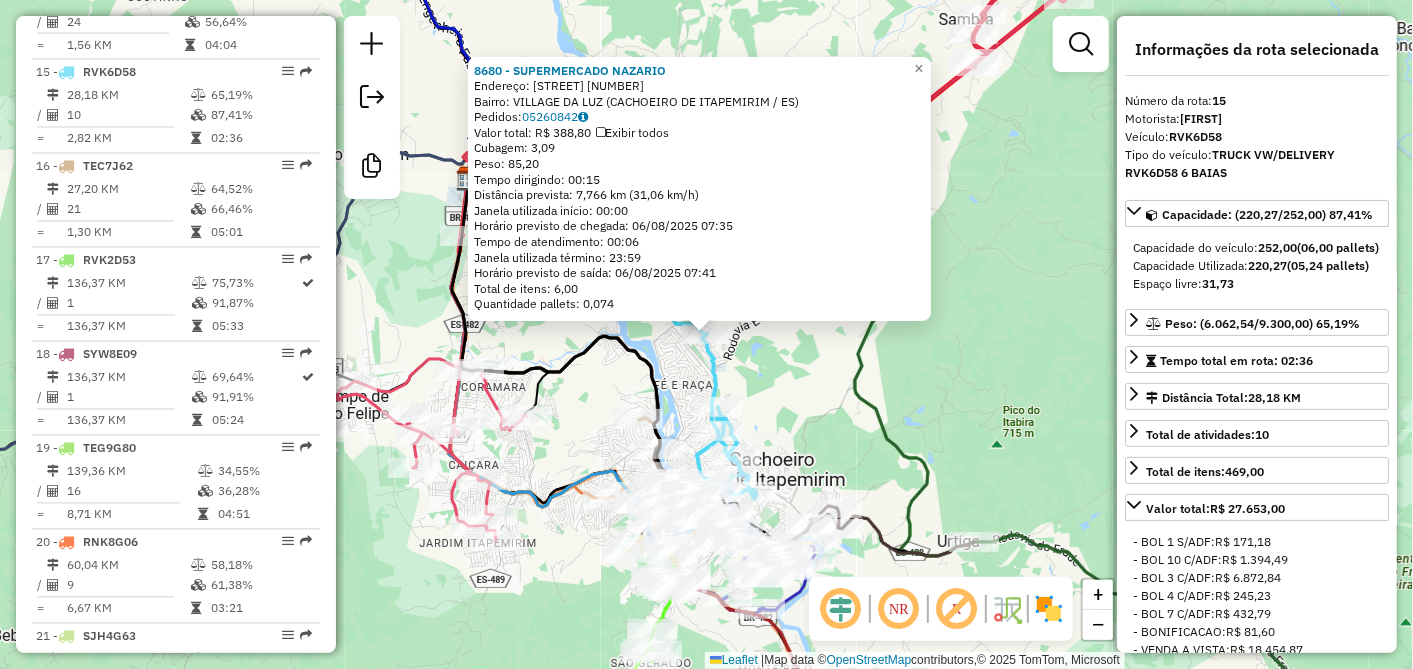 scroll, scrollTop: 2097, scrollLeft: 0, axis: vertical 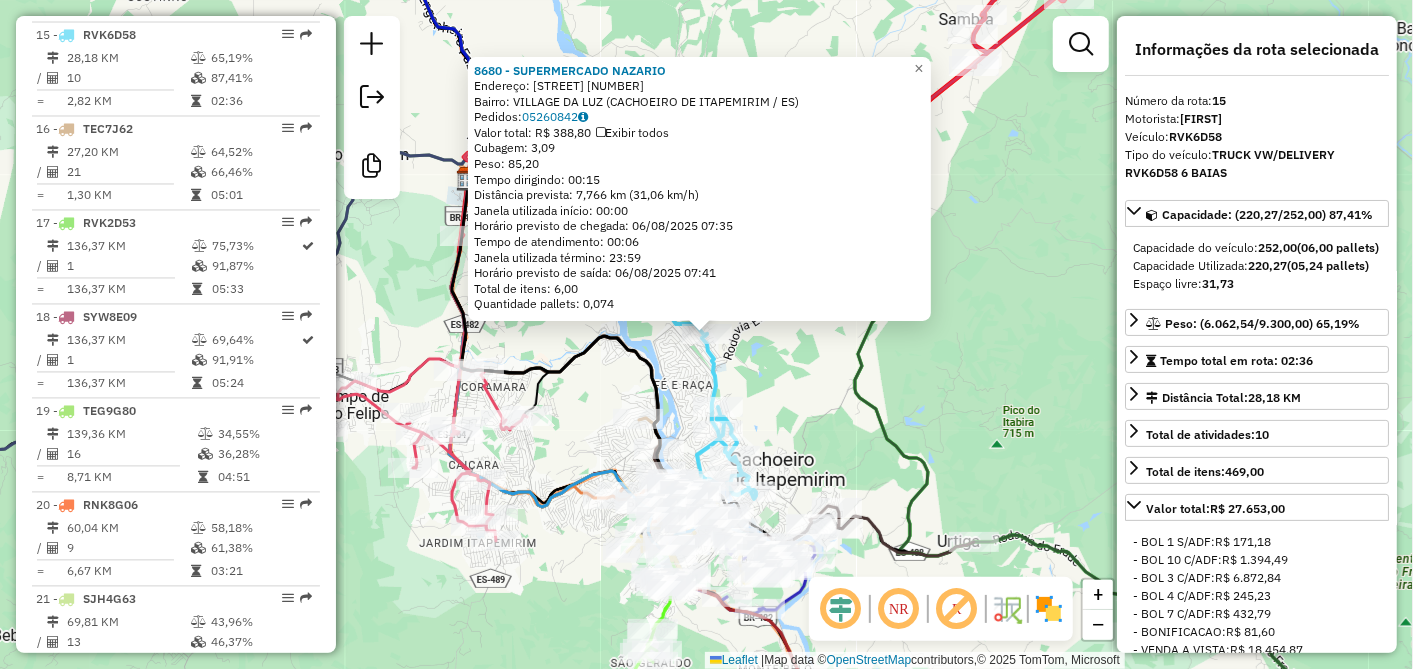 click 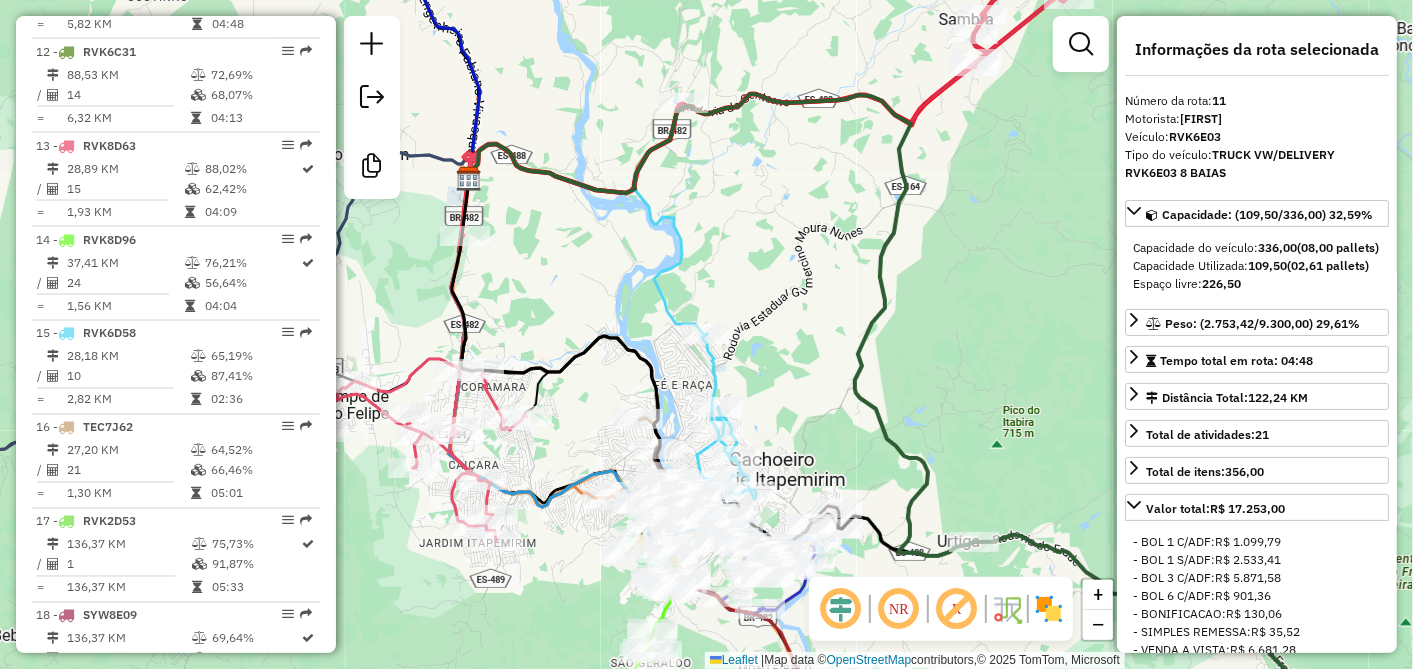 scroll, scrollTop: 1723, scrollLeft: 0, axis: vertical 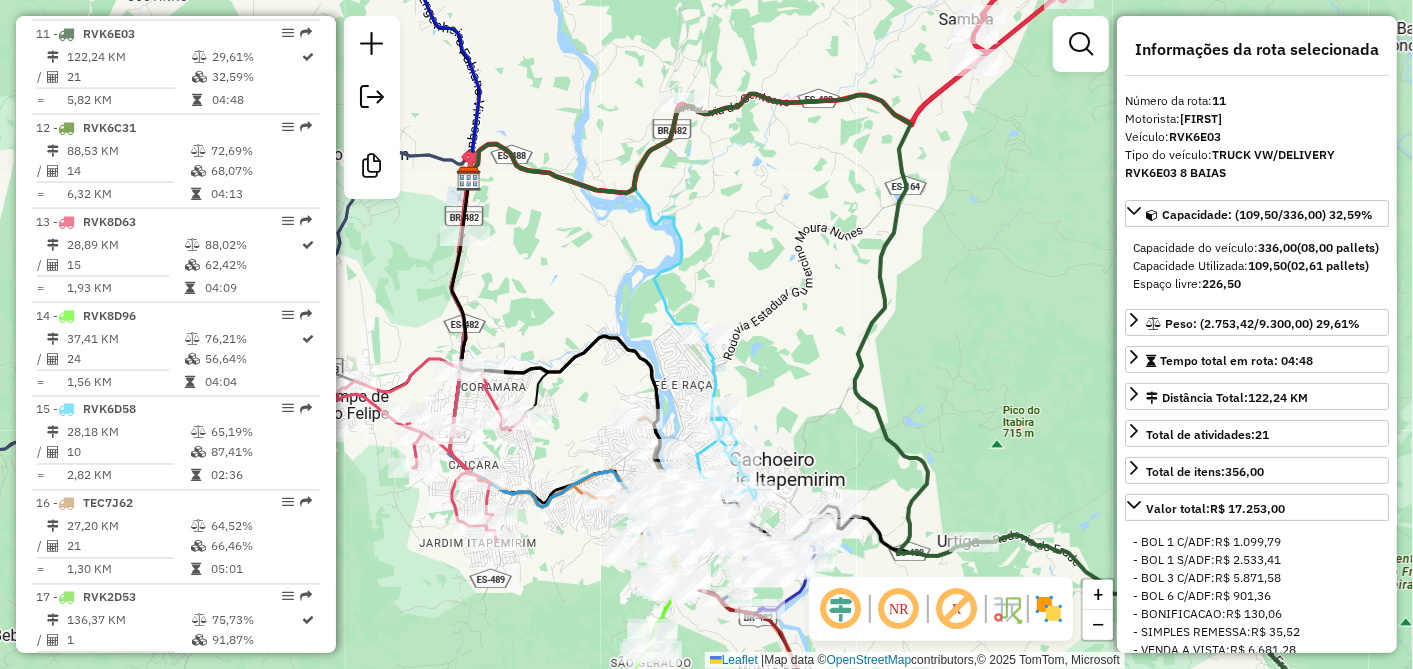 drag, startPoint x: 771, startPoint y: 343, endPoint x: 782, endPoint y: 241, distance: 102.59142 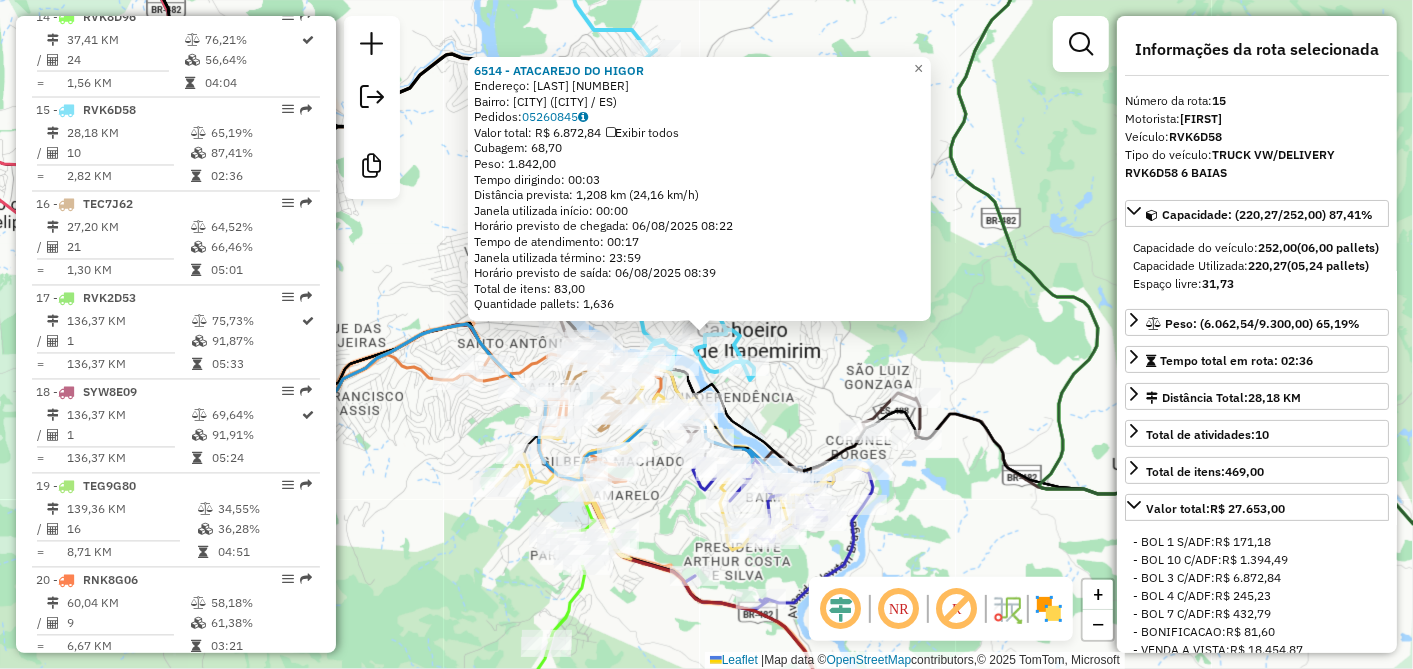 scroll, scrollTop: 2097, scrollLeft: 0, axis: vertical 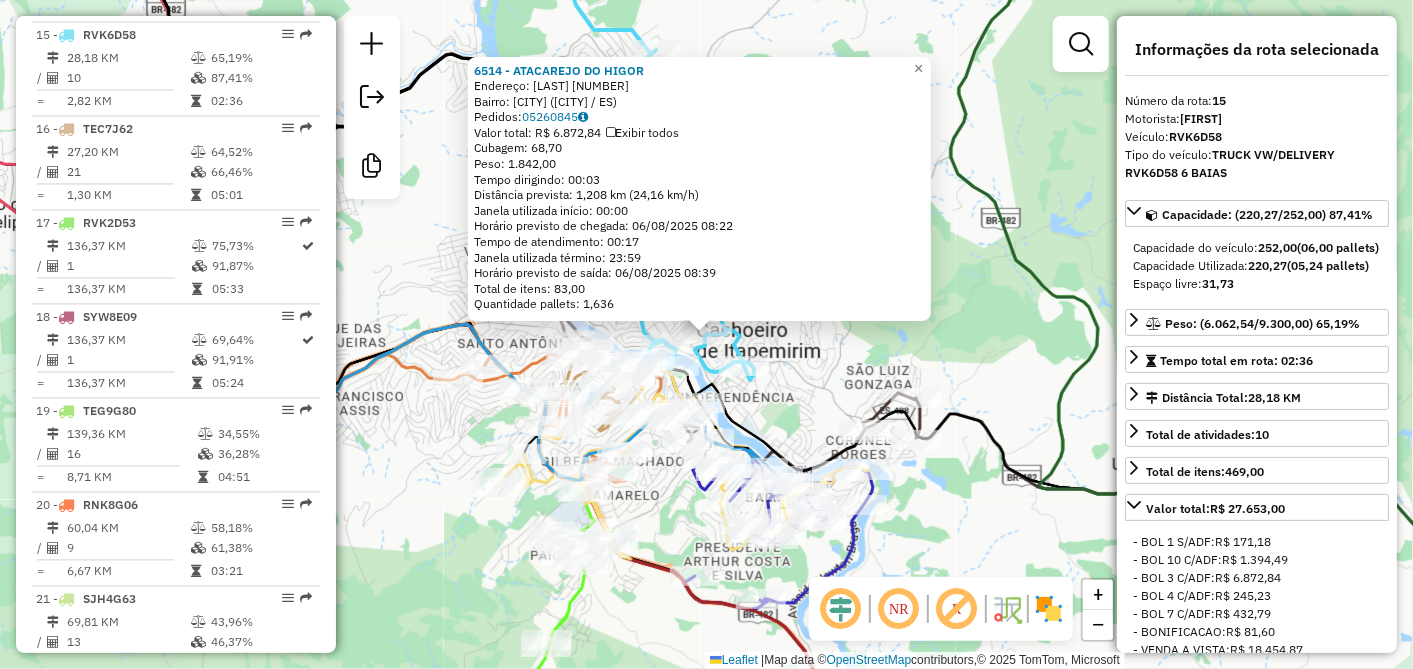 click on "[NUMBER] - [CITY] LTDA  Endereço:  [LAST] [NUMBER]   Bairro: [CITY] ([CITY] / ES)   Pedidos:  05260845   Valor total: R$ 6.872,84   Exibir todos   Cubagem: 68,70  Peso: 1.842,00  Tempo dirigindo: 00:03   Distância prevista: 1,208 km (24,16 km/h)   Janela utilizada início: 00:00   Horário previsto de chegada: 06/08/2025 08:22   Tempo de atendimento: 00:17   Janela utilizada término: 23:59   Horário previsto de saída: 06/08/2025 08:39   Total de itens: 83,00   Quantidade pallets: 1,636  × Janela de atendimento Grade de atendimento Capacidade Transportadoras Veículos Cliente Pedidos  Rotas Selecione os dias de semana para filtrar as janelas de atendimento  Seg   Ter   Qua   Qui   Sex   Sáb   Dom  Informe o período da janela de atendimento: De: Até:  Filtrar exatamente a janela do cliente  Considerar janela de atendimento padrão  Selecione os dias de semana para filtrar as grades de atendimento  Seg   Ter   Qua   Qui   Sex   Sáb   Dom   Peso mínimo:   Peso máximo:   De:" 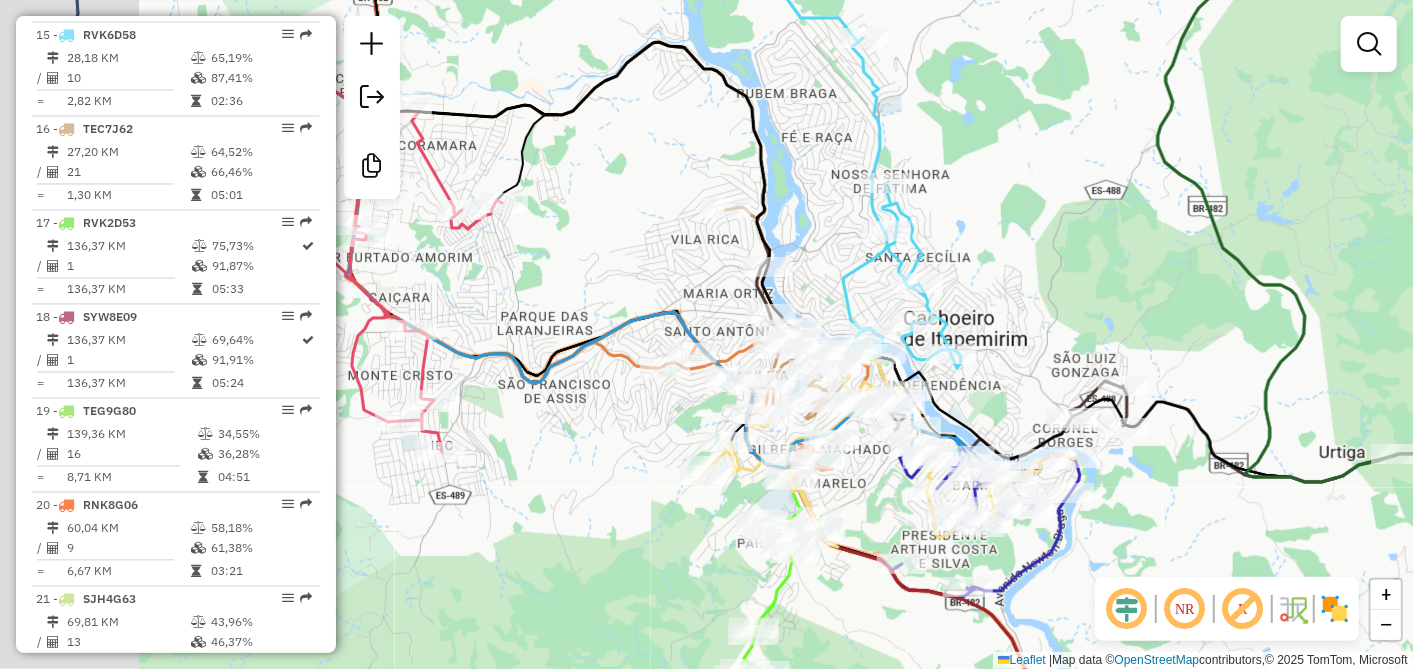 drag, startPoint x: 412, startPoint y: 470, endPoint x: 642, endPoint y: 458, distance: 230.31284 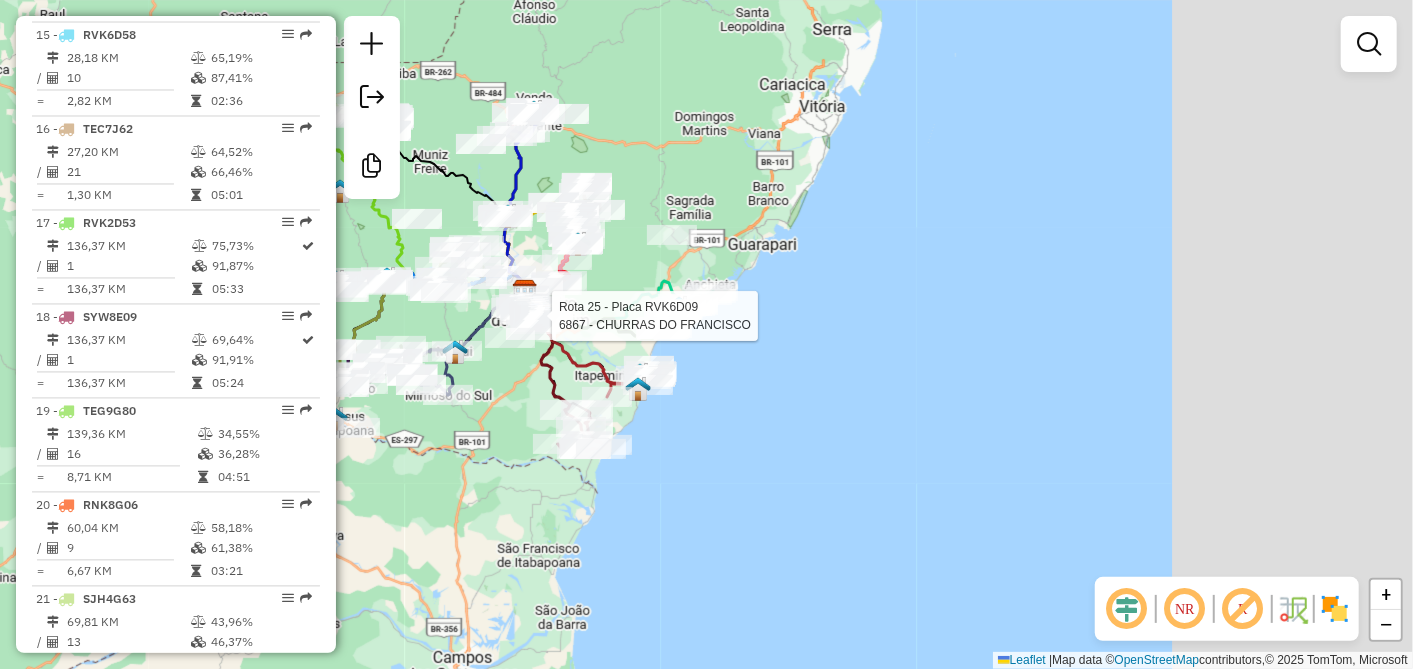 drag, startPoint x: 1002, startPoint y: 471, endPoint x: 528, endPoint y: 323, distance: 496.56824 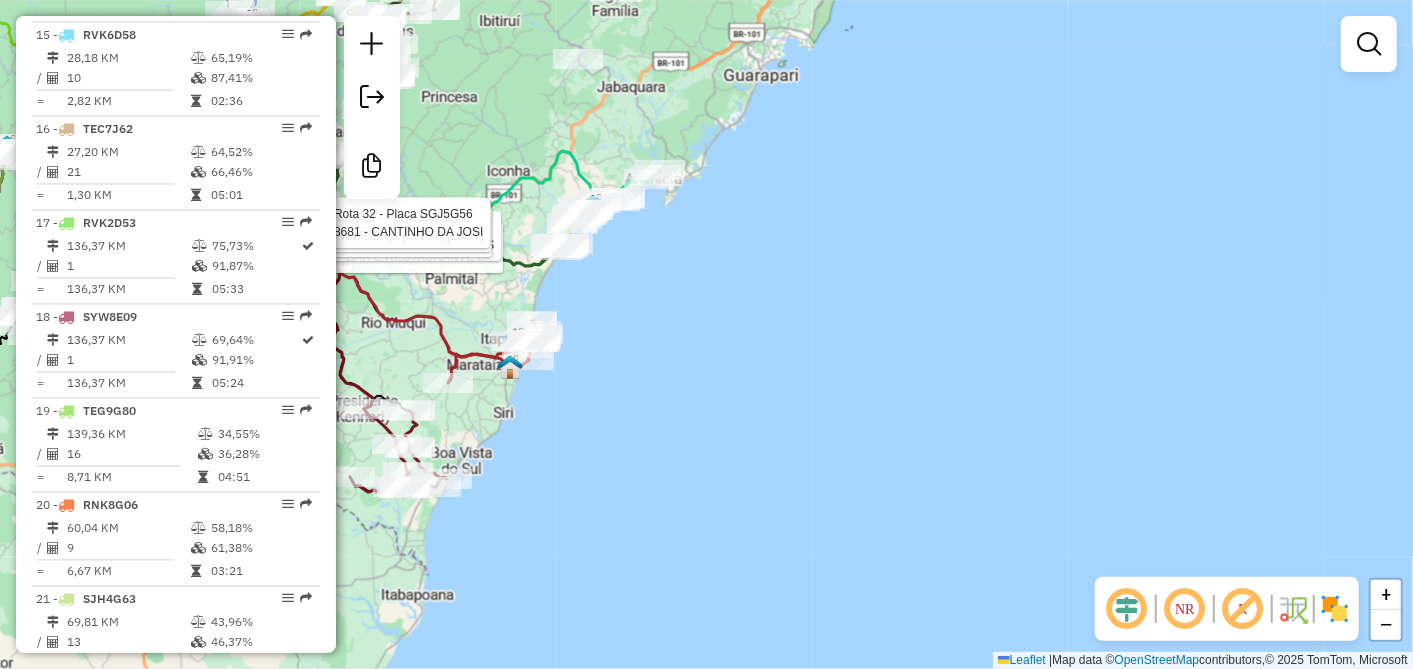 drag, startPoint x: 622, startPoint y: 237, endPoint x: 650, endPoint y: 340, distance: 106.738 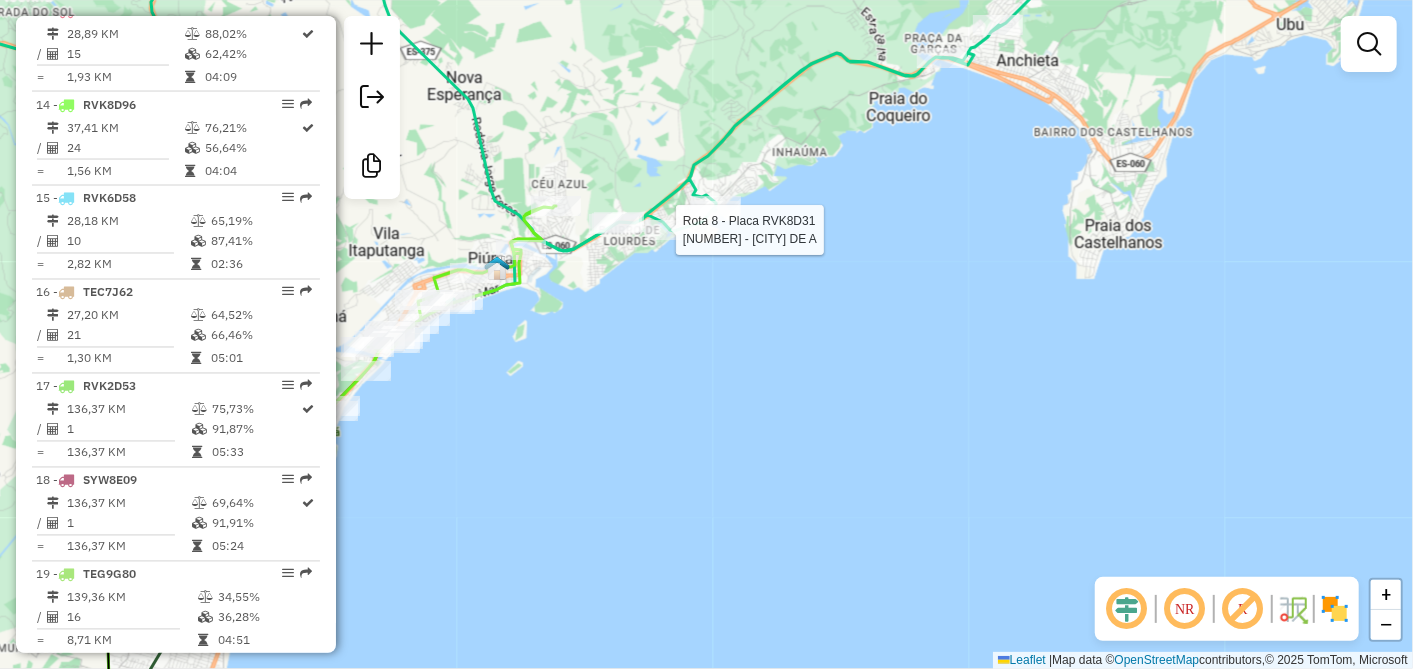 select on "**********" 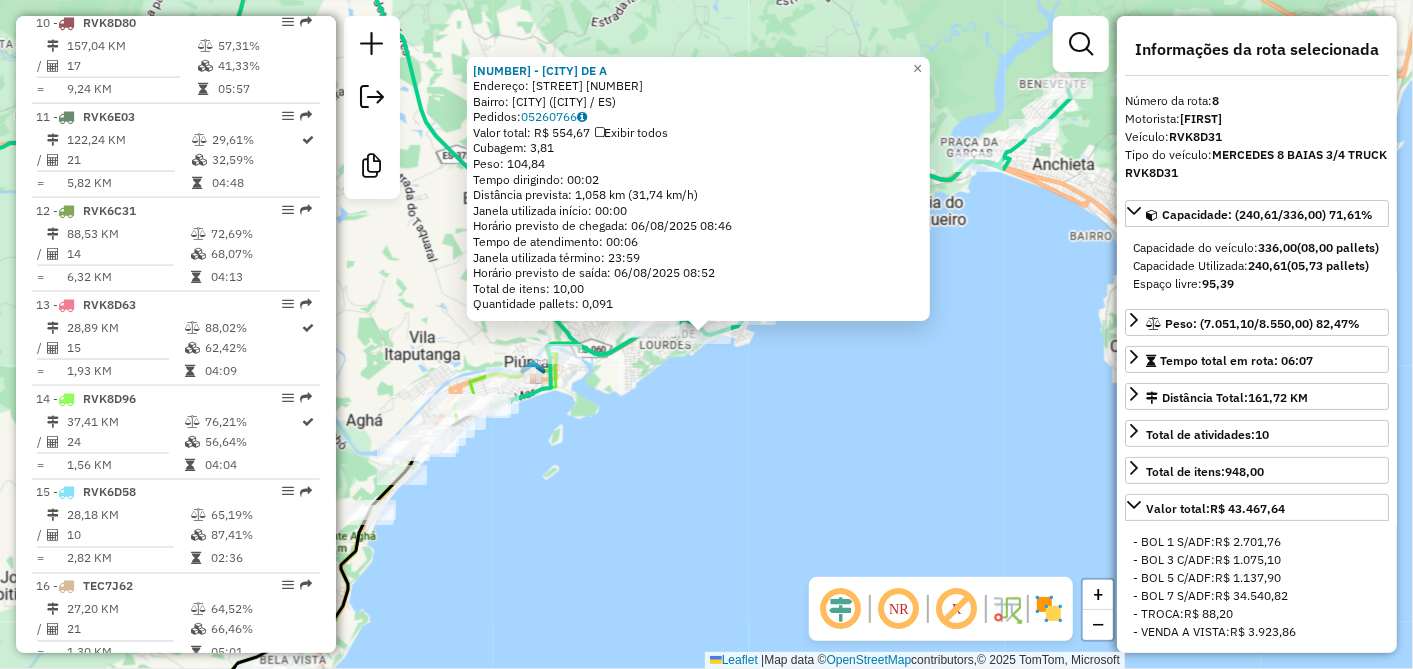 scroll, scrollTop: 1442, scrollLeft: 0, axis: vertical 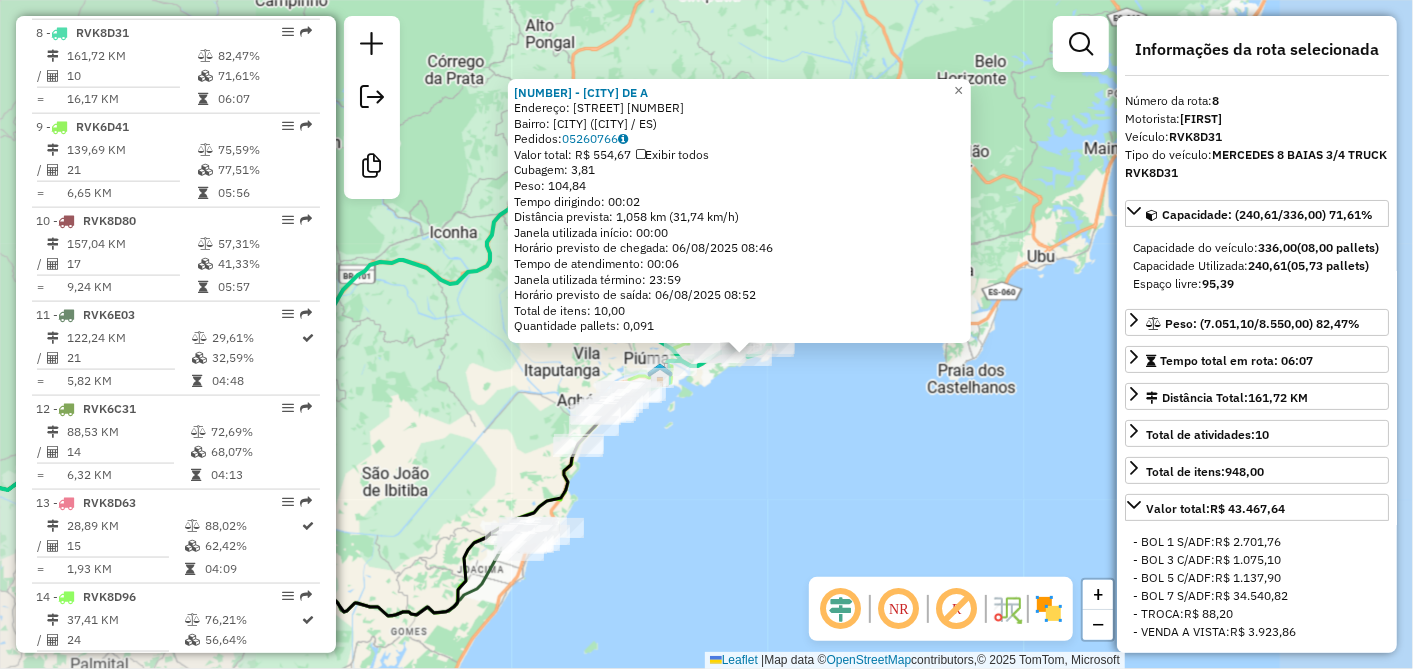 click on "64011 - [NAME]  Endereço:  [STREET] [NUMBER]   Bairro: [NEIGHBORHOOD] ([CITY] / [STATE])   Pedidos:  05260766   Valor total: R$ 554,67   Exibir todos   Cubagem: 3,81  Peso: 104,84  Tempo dirigindo: 00:02   Distância prevista: 1,058 km (31,74 km/h)   Janela utilizada início: 00:00   Horário previsto de chegada: 06/08/2025 08:46   Tempo de atendimento: 00:06   Janela utilizada término: 23:59   Horário previsto de saída: 06/08/2025 08:52   Total de itens: 10,00   Quantidade pallets: 0,091  × Janela de atendimento Grade de atendimento Capacidade Transportadoras Veículos Cliente Pedidos  Rotas Selecione os dias de semana para filtrar as janelas de atendimento  Seg   Ter   Qua   Qui   Sex   Sáb   Dom  Informe o período da janela de atendimento: De: Até:  Filtrar exatamente a janela do cliente  Considerar janela de atendimento padrão  Selecione os dias de semana para filtrar as grades de atendimento  Seg   Ter   Qua   Qui   Sex   Sáb   Dom   Clientes fora do dia de atendimento selecionado De:" 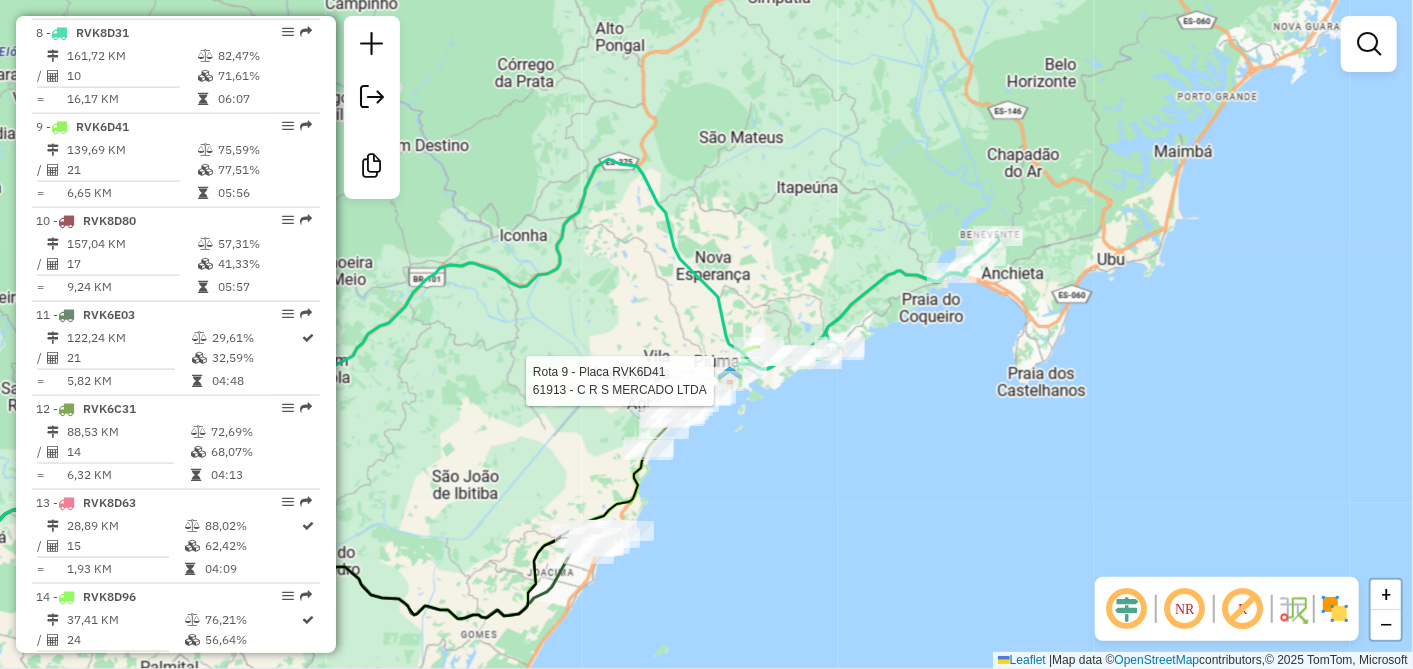 select on "**********" 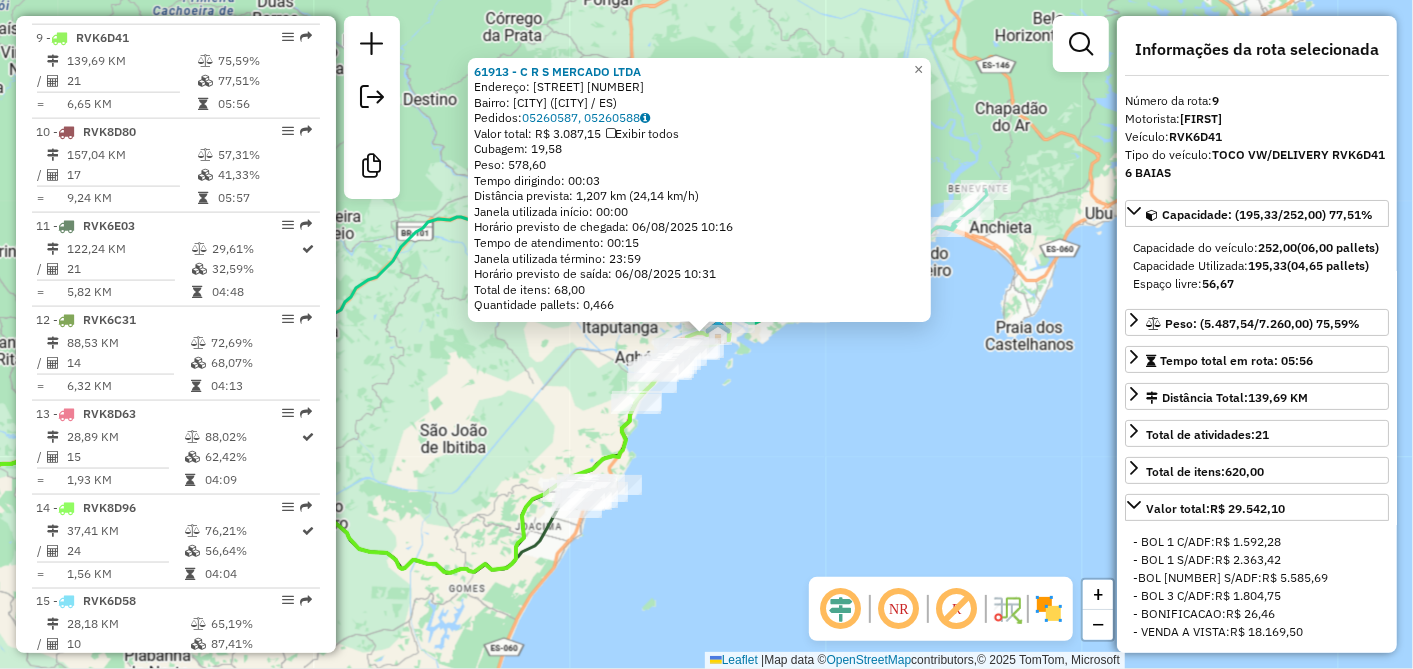 scroll, scrollTop: 1536, scrollLeft: 0, axis: vertical 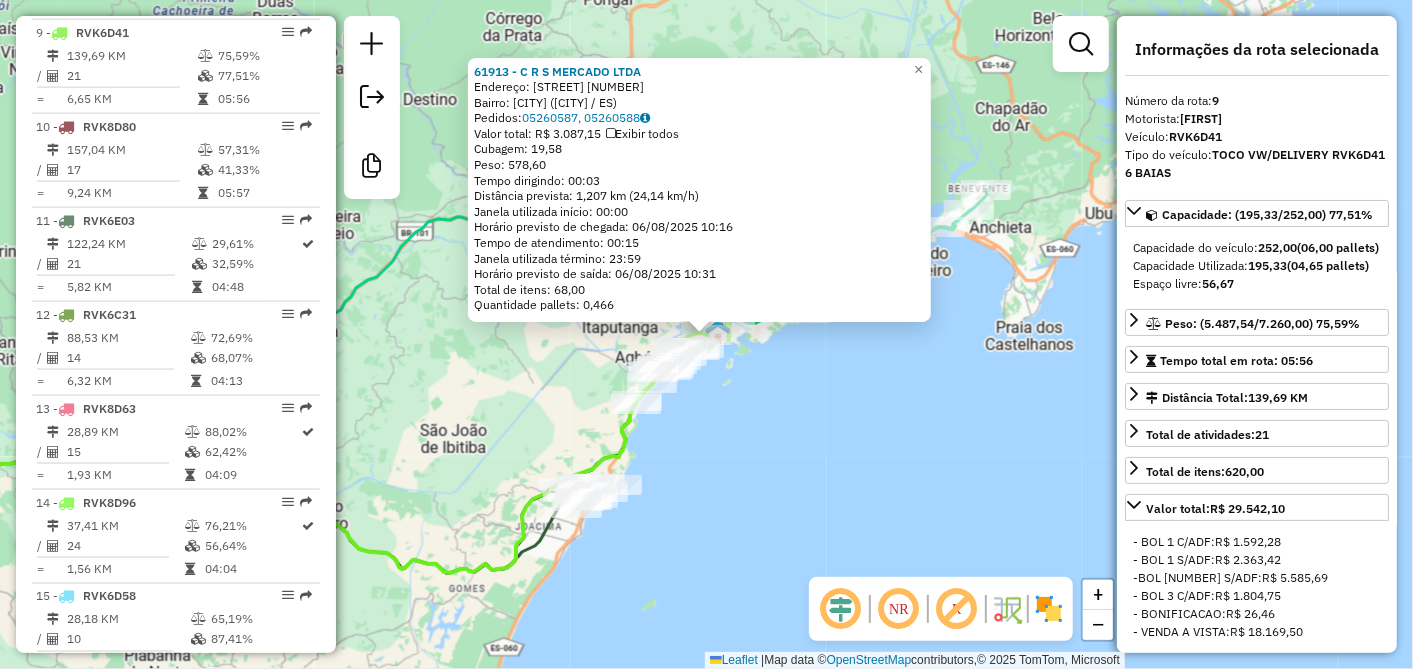 click on "[NUMBER] - [CITY] LTDA  Endereço:  [STREET] [NUMBER]   Bairro: [CITY] ([CITY] / ES)   Pedidos:  05260587, 05260588   Valor total: R$ 3.087,15   Exibir todos   Cubagem: 19,58  Peso: 578,60  Tempo dirigindo: 00:03   Distância prevista: 1,207 km (24,14 km/h)   Janela utilizada início: 00:00   Horário previsto de chegada: 06/08/2025 10:16   Tempo de atendimento: 00:15   Janela utilizada término: 23:59   Horário previsto de saída: 06/08/2025 10:31   Total de itens: 68,00   Quantidade pallets: 0,466  × Janela de atendimento Grade de atendimento Capacidade Transportadoras Veículos Cliente Pedidos  Rotas Selecione os dias de semana para filtrar as janelas de atendimento  Seg   Ter   Qua   Qui   Sex   Sáb   Dom  Informe o período da janela de atendimento: De: Até:  Filtrar exatamente a janela do cliente  Considerar janela de atendimento padrão  Selecione os dias de semana para filtrar as grades de atendimento  Seg   Ter   Qua   Qui   Sex   Sáb   Dom   Considerar clientes sem dia de atendimento cadastrado" 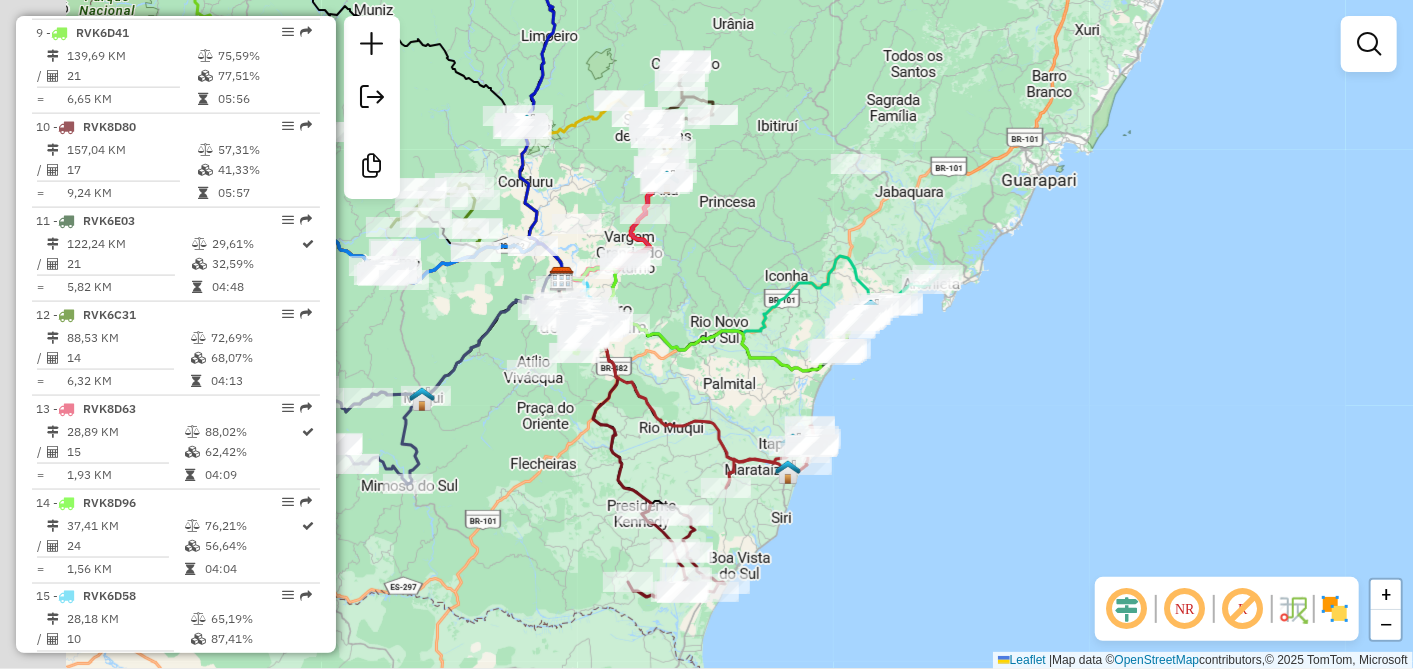 drag, startPoint x: 578, startPoint y: 274, endPoint x: 762, endPoint y: 368, distance: 206.62042 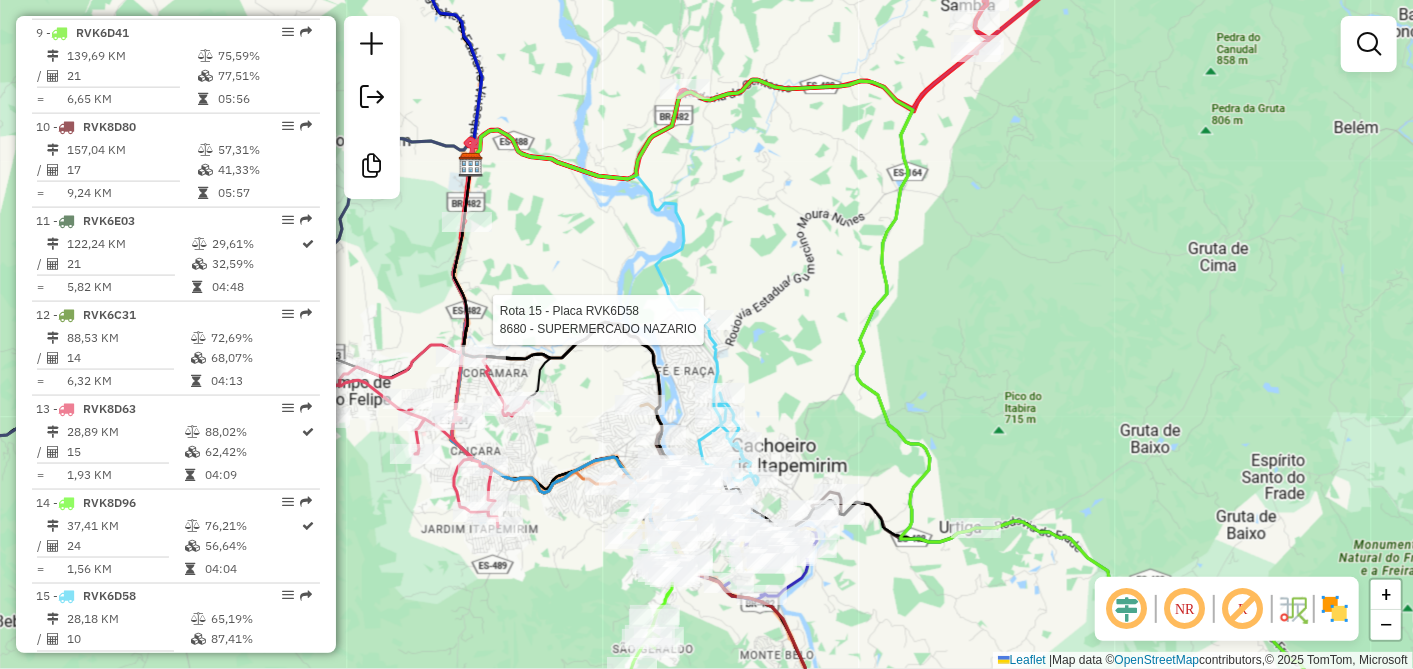 click 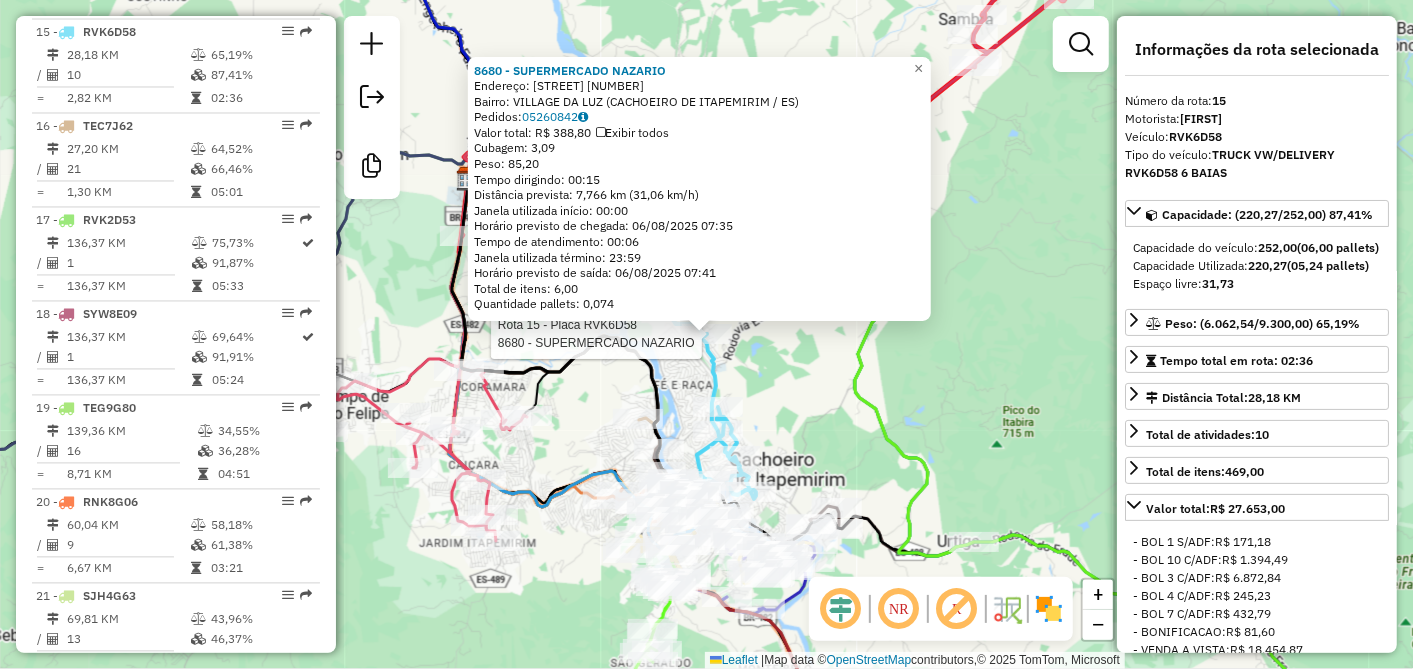 scroll, scrollTop: 2097, scrollLeft: 0, axis: vertical 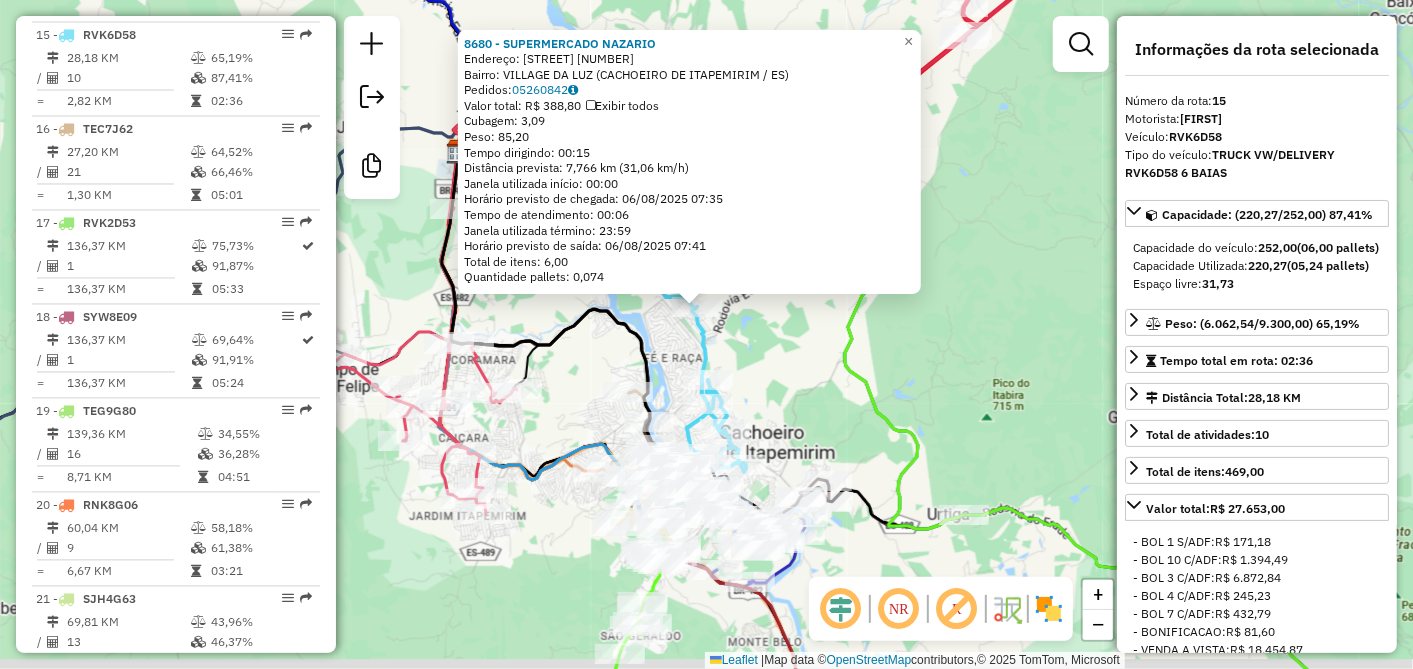 drag, startPoint x: 780, startPoint y: 419, endPoint x: 765, endPoint y: 368, distance: 53.160137 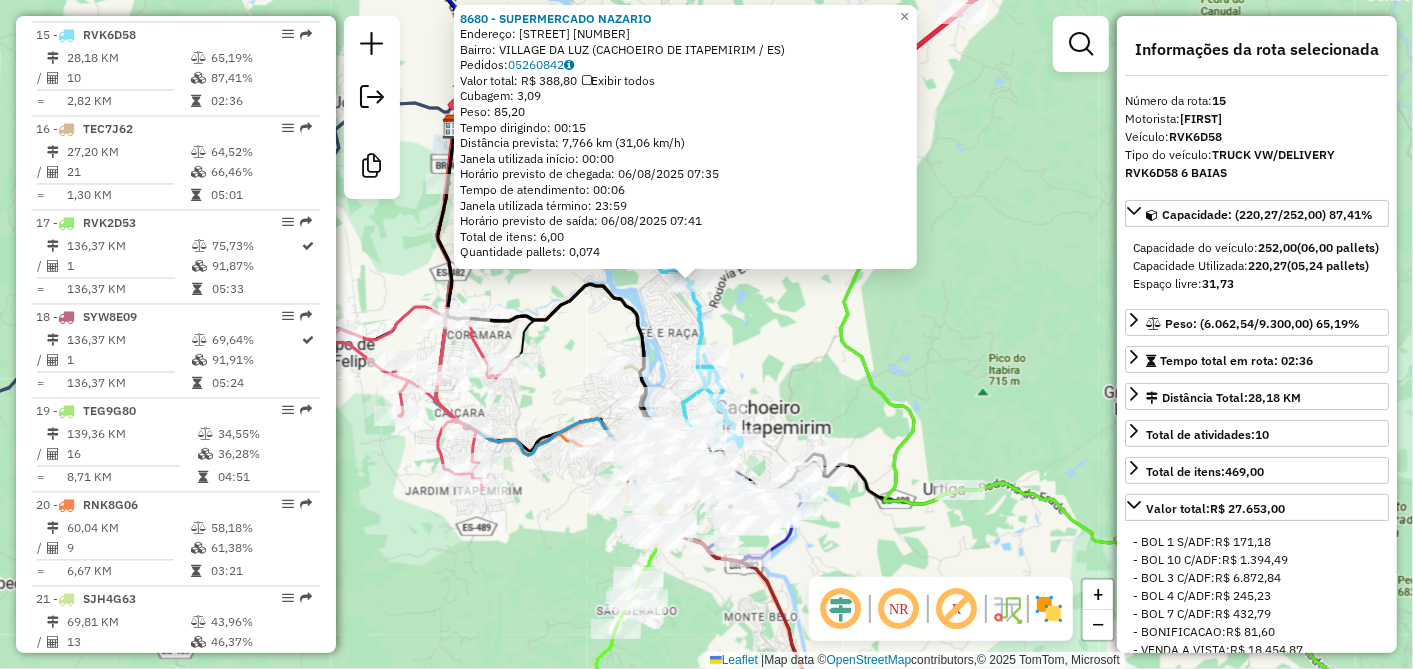 click on "Rota 13 - Placa RVK8D63  12525 - [BUSINESS_NAME] Rota 13 - Placa RVK8D63  63676 - [BUSINESS_NAME] Rota 13 - Placa RVK8D63  59635 - [BUSINESS_NAME] 8680 - [BUSINESS_NAME]  Endereço:  [STREET] [NUMBER]   Bairro: [NEIGHBORHOOD] ([CITY] / [STATE])   Pedidos:  05260842   Valor total: R$ 388,80   Exibir todos   Cubagem: 3,09  Peso: 85,20  Tempo dirigindo: 00:15   Distância prevista: 7,766 km (31,06 km/h)   Janela utilizada início: 00:00   Horário previsto de chegada: 06/08/2025 07:35   Tempo de atendimento: 00:06   Janela utilizada término: 23:59   Horário previsto de saída: 06/08/2025 07:41   Total de itens: 6,00   Quantidade pallets: 0,074  × Janela de atendimento Grade de atendimento Capacidade Transportadoras Veículos Cliente Pedidos  Rotas Selecione os dias de semana para filtrar as janelas de atendimento  Seg   Ter   Qua   Qui   Sex   Sáb   Dom  Informe o período da janela de atendimento: De: Até:  Filtrar exatamente a janela do cliente  Seg   Ter   Qua   Qui   Sex  +" 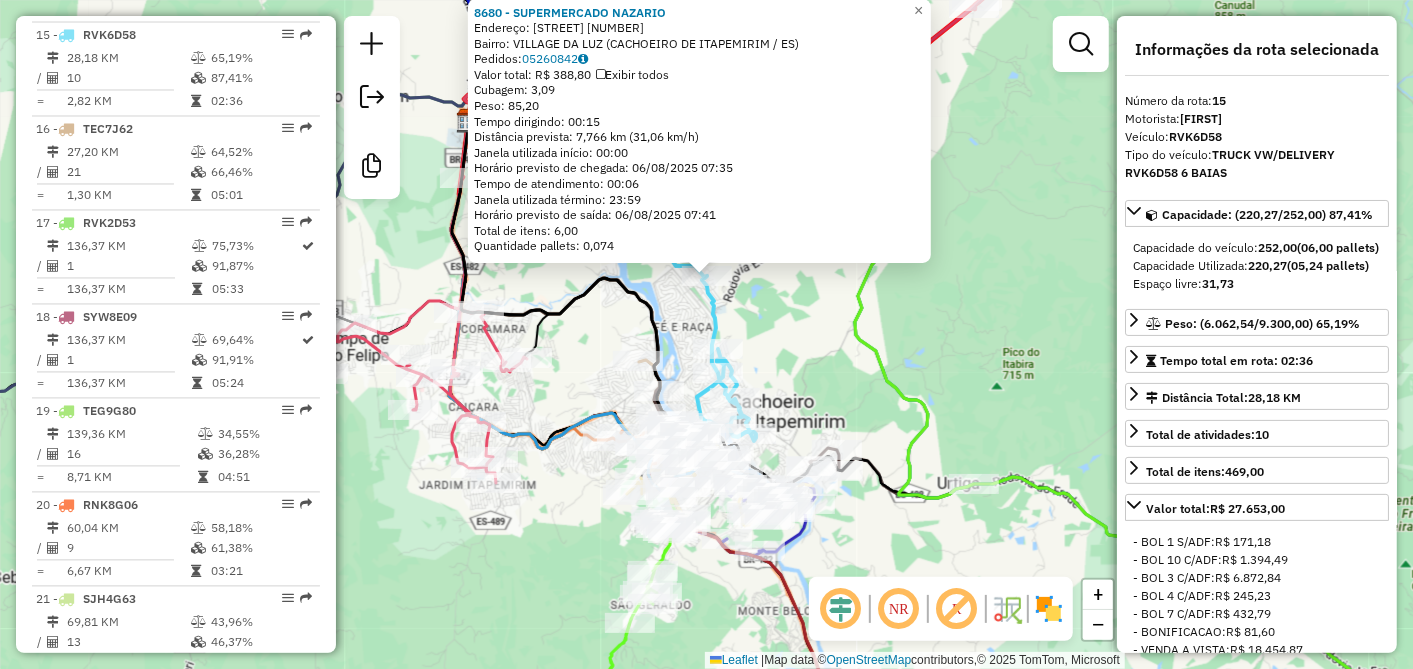 drag, startPoint x: 472, startPoint y: 562, endPoint x: 988, endPoint y: 514, distance: 518.2277 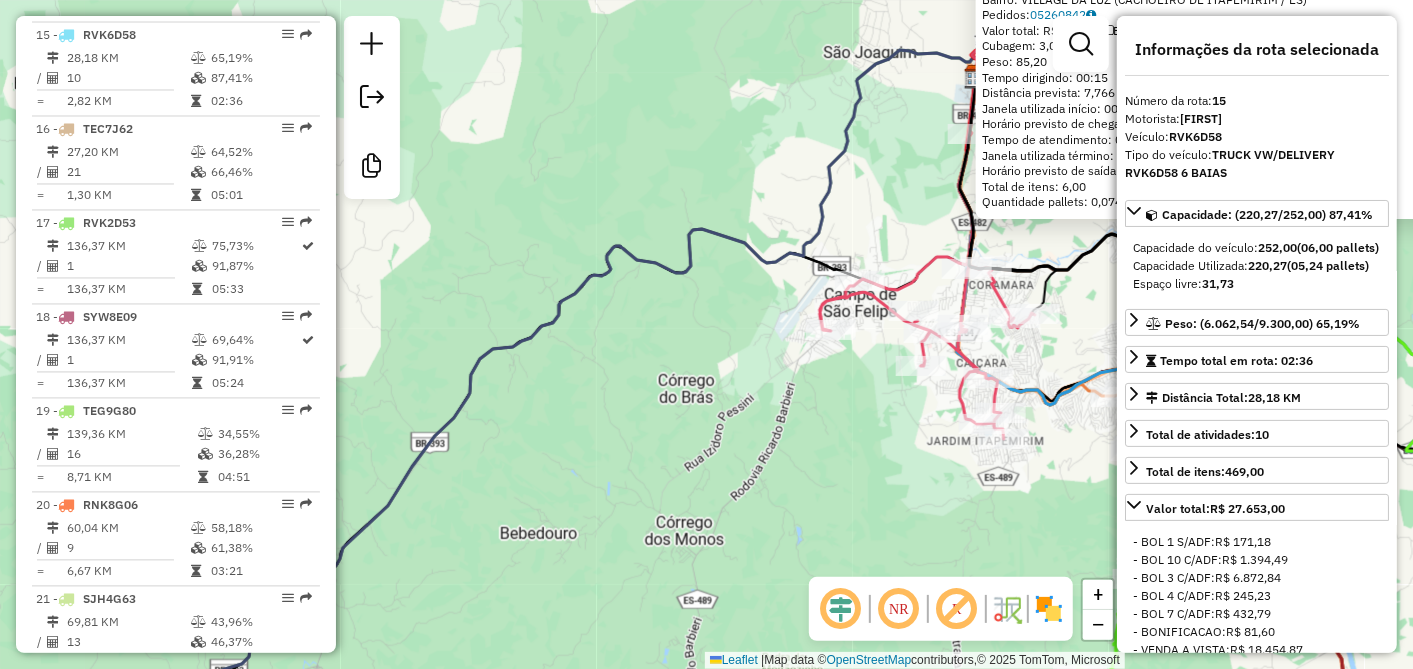 click on "8680 - [FIRST] [LAST]  Endereço:  [FIRST] [LAST] [NUMBER]   Bairro: [CITY] ([CITY] / [STATE])   Pedidos:  05260842   Valor total: R$ 388,80   Exibir todos   Cubagem: 3,09  Peso: 85,20  Tempo dirigindo: 00:15   Distância prevista: 7,766 km (31,06 km/h)   Janela utilizada início: 00:00   Horário previsto de chegada: 06/08/2025 07:35   Tempo de atendimento: 00:06   Janela utilizada término: 23:59   Horário previsto de saída: 06/08/2025 07:41   Total de itens: 6,00   Quantidade pallets: 0,074  × Janela de atendimento Grade de atendimento Capacidade Transportadoras Veículos Cliente Pedidos  Rotas Selecione os dias de semana para filtrar as janelas de atendimento  Seg   Ter   Qua   Qui   Sex   Sáb   Dom  Informe o período da janela de atendimento: De: Até:  Filtrar exatamente a janela do cliente  Considerar janela de atendimento padrão  Selecione os dias de semana para filtrar as grades de atendimento  Seg   Ter   Qua   Qui   Sex   Sáb   Dom   Peso mínimo:   Peso máximo:  De:" 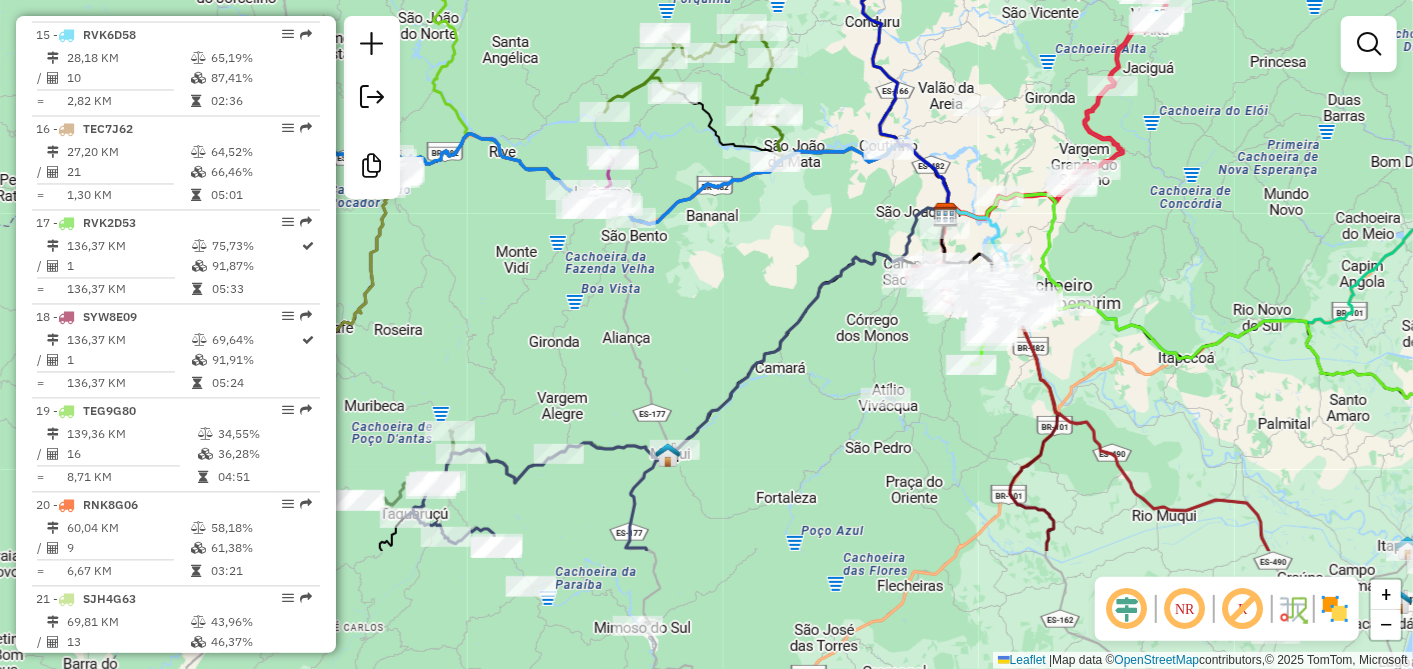 drag, startPoint x: 682, startPoint y: 565, endPoint x: 753, endPoint y: 327, distance: 248.36465 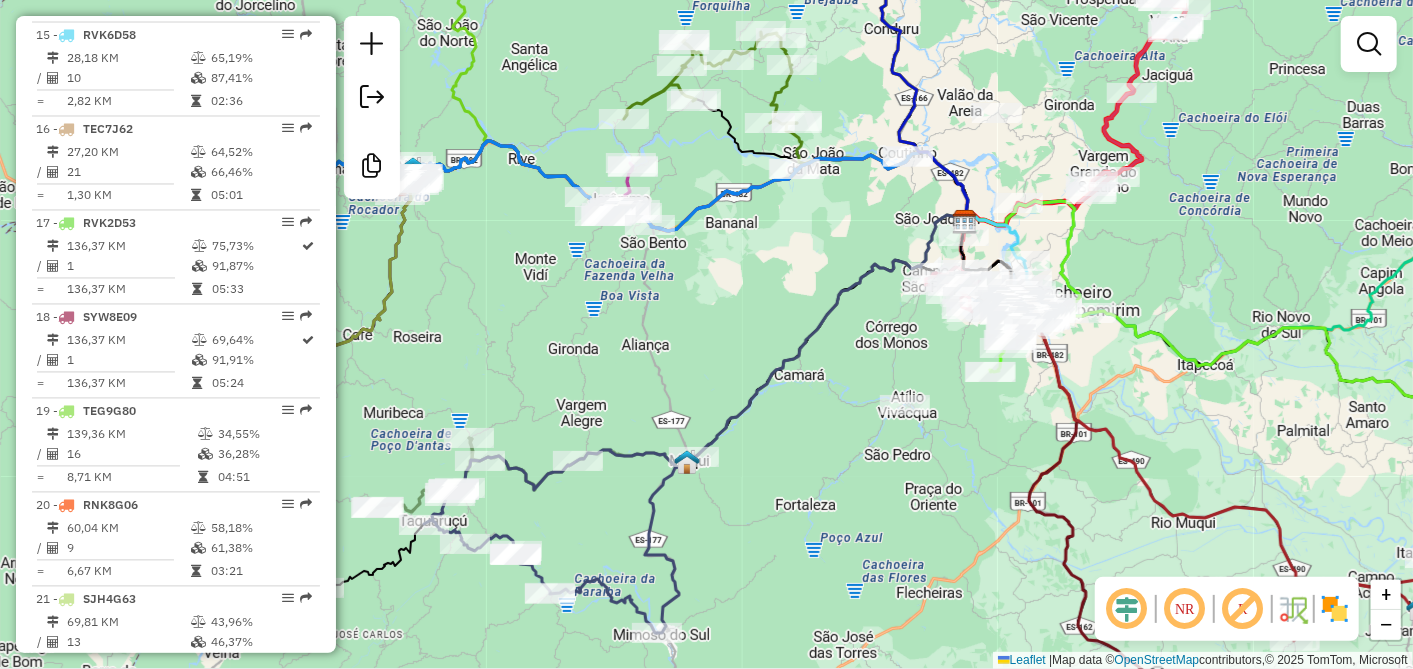 drag, startPoint x: 717, startPoint y: 245, endPoint x: 742, endPoint y: 422, distance: 178.75682 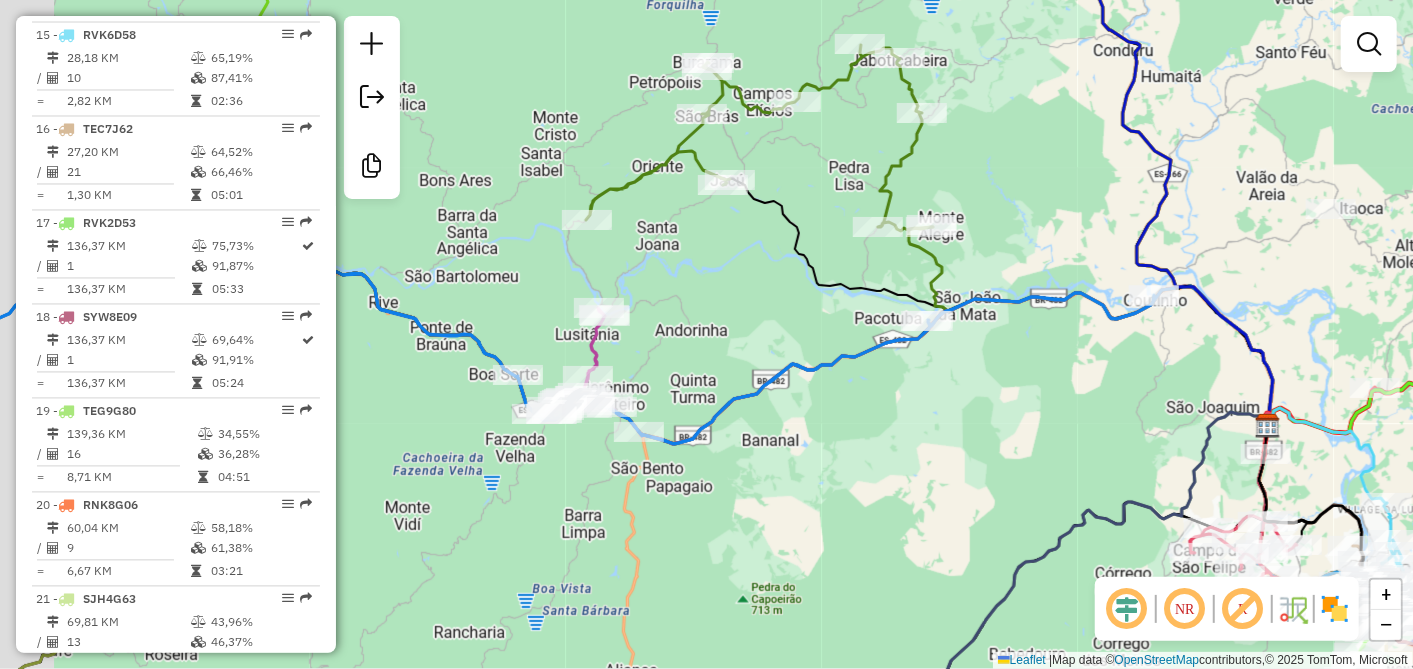 drag, startPoint x: 647, startPoint y: 408, endPoint x: 768, endPoint y: 431, distance: 123.16656 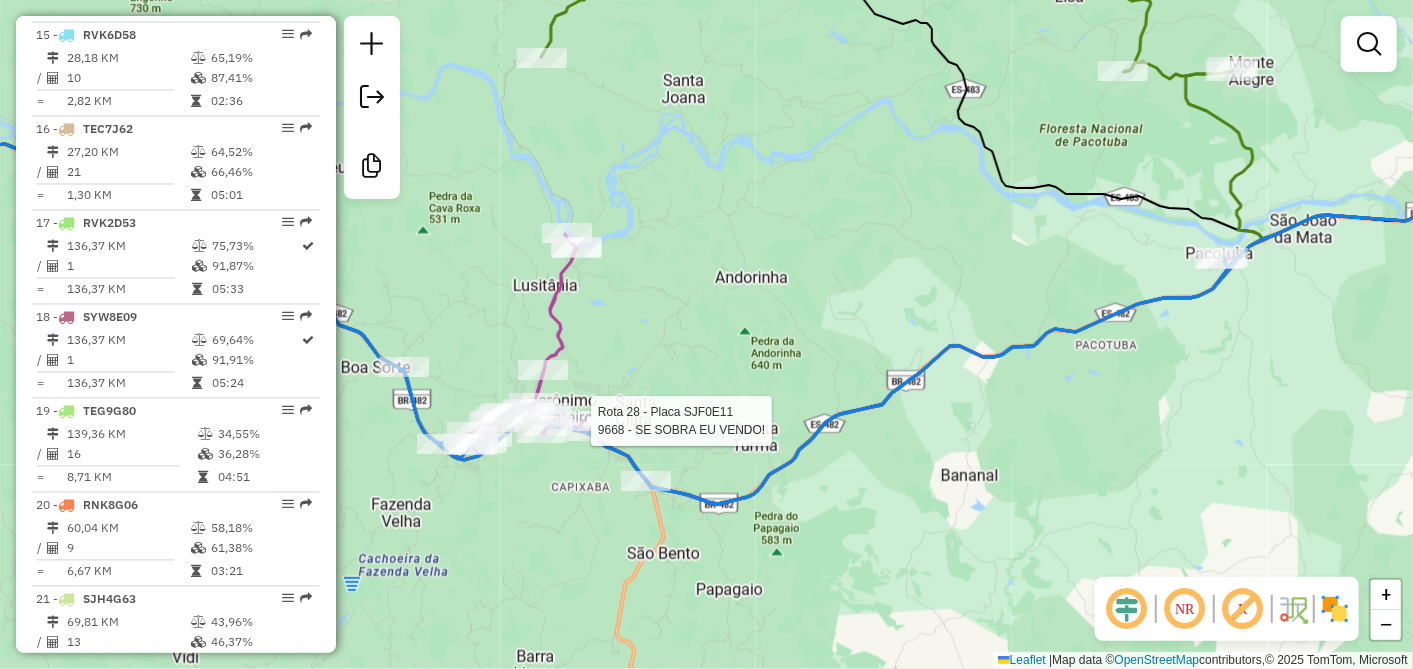 select on "**********" 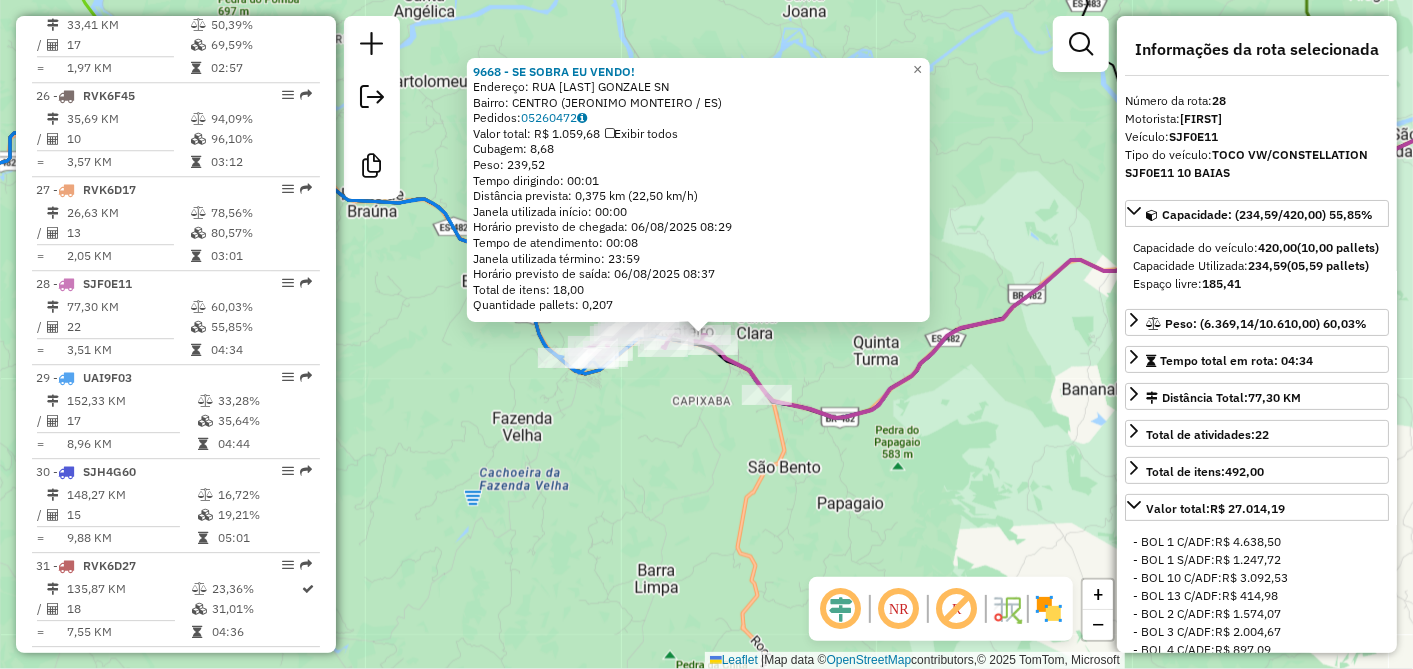 scroll, scrollTop: 3316, scrollLeft: 0, axis: vertical 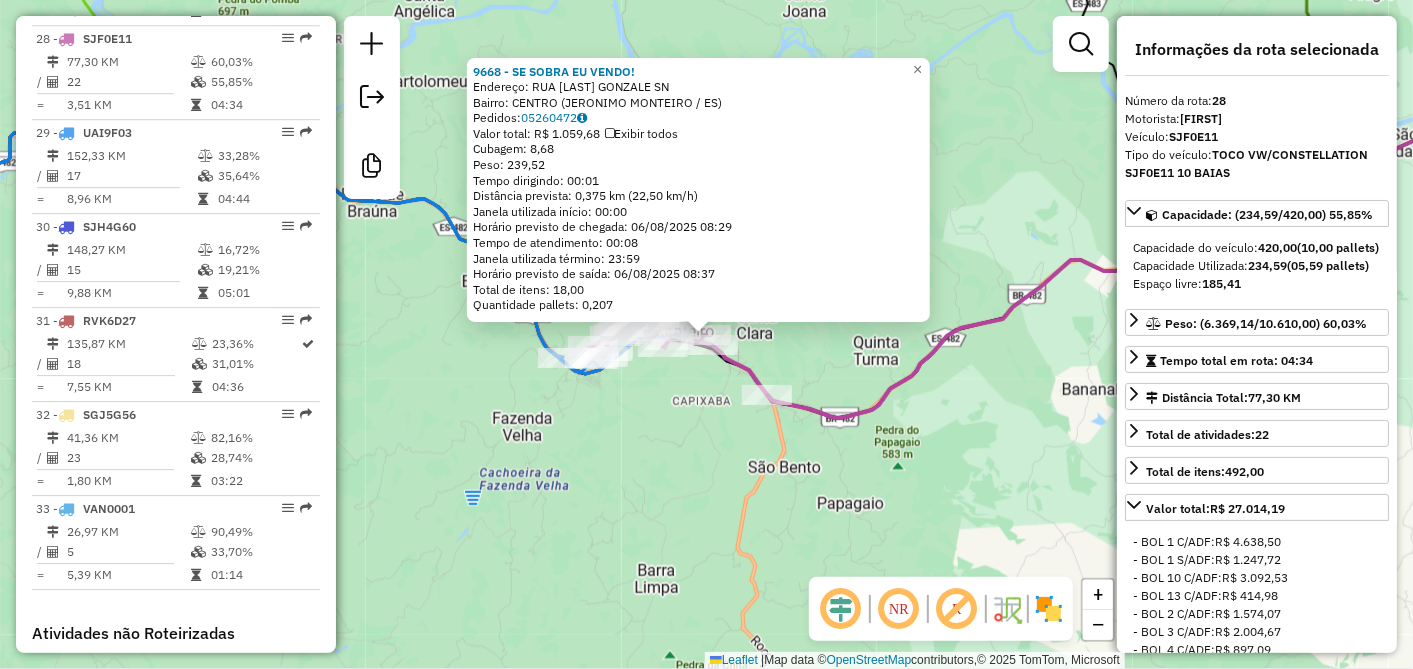 click on "9668 - [FIRST] [LAST]  Endereço:  [FIRST] [LAST] [NUMBER]   Bairro: [CITY] ([CITY] / [STATE])   Pedidos:  05260472   Valor total: R$ 1.059,68   Exibir todos   Cubagem: 8,68  Peso: 239,52  Tempo dirigindo: 00:01   Distância prevista: 0,375 km (22,50 km/h)   Janela utilizada início: 00:00   Horário previsto de chegada: 06/08/2025 08:29   Tempo de atendimento: 00:08   Janela utilizada término: 23:59   Horário previsto de saída: 06/08/2025 08:37   Total de itens: 18,00   Quantidade pallets: 0,207  × Janela de atendimento Grade de atendimento Capacidade Transportadoras Veículos Cliente Pedidos  Rotas Selecione os dias de semana para filtrar as janelas de atendimento  Seg   Ter   Qua   Qui   Sex   Sáb   Dom  Informe o período da janela de atendimento: De: Até:  Filtrar exatamente a janela do cliente  Considerar janela de atendimento padrão  Selecione os dias de semana para filtrar as grades de atendimento  Seg   Ter   Qua   Qui   Sex   Sáb   Dom   Peso mínimo:   Peso máximo:  De:" 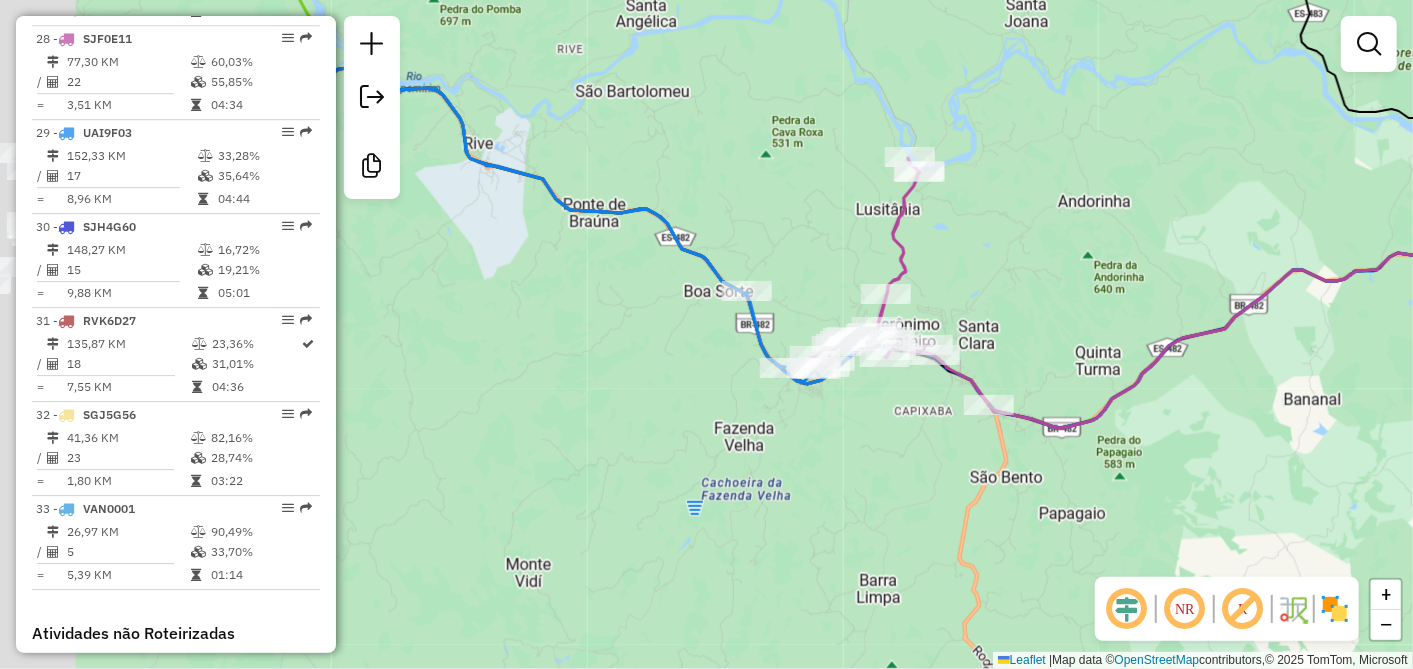 drag, startPoint x: 583, startPoint y: 507, endPoint x: 844, endPoint y: 505, distance: 261.00766 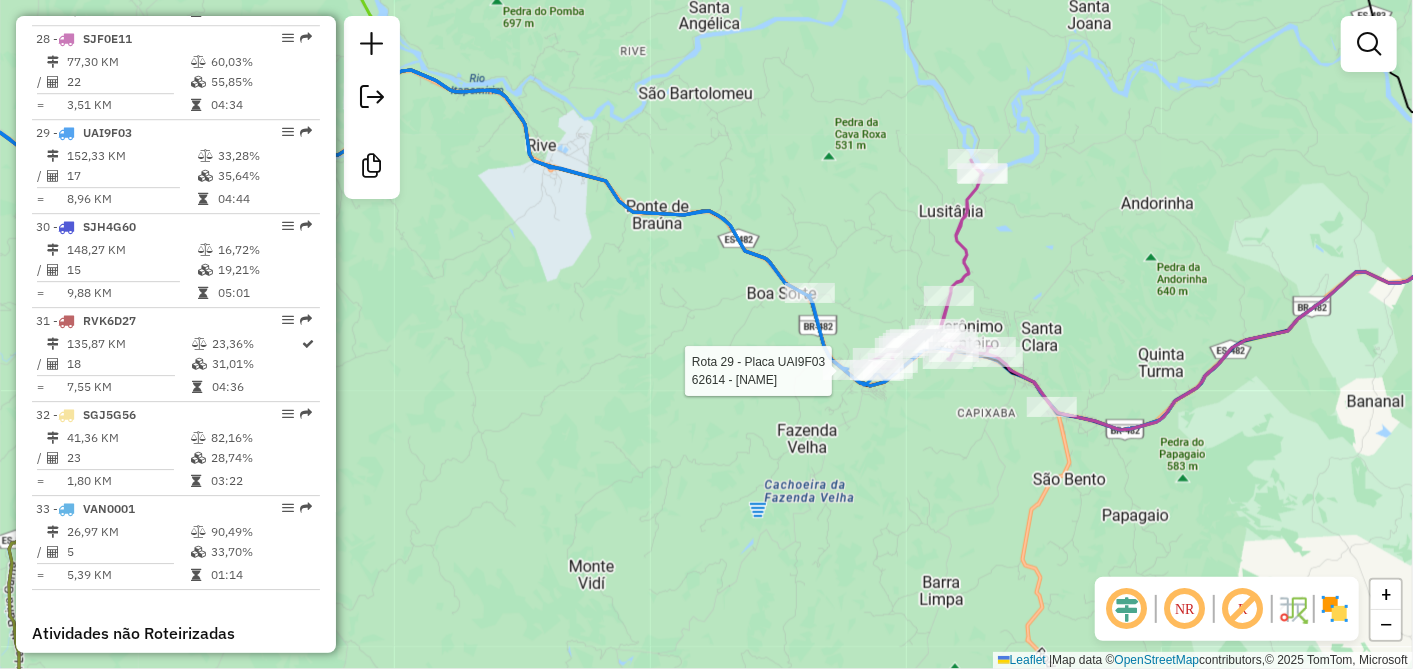 click 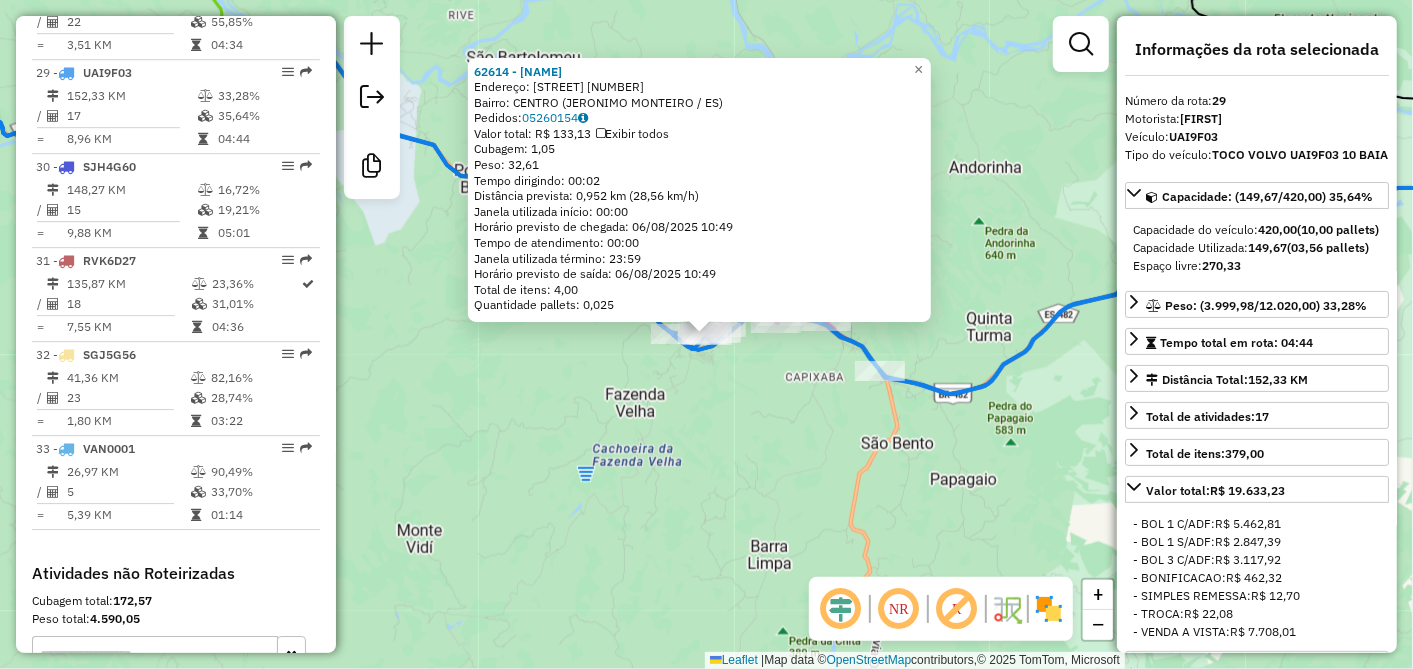 scroll, scrollTop: 3409, scrollLeft: 0, axis: vertical 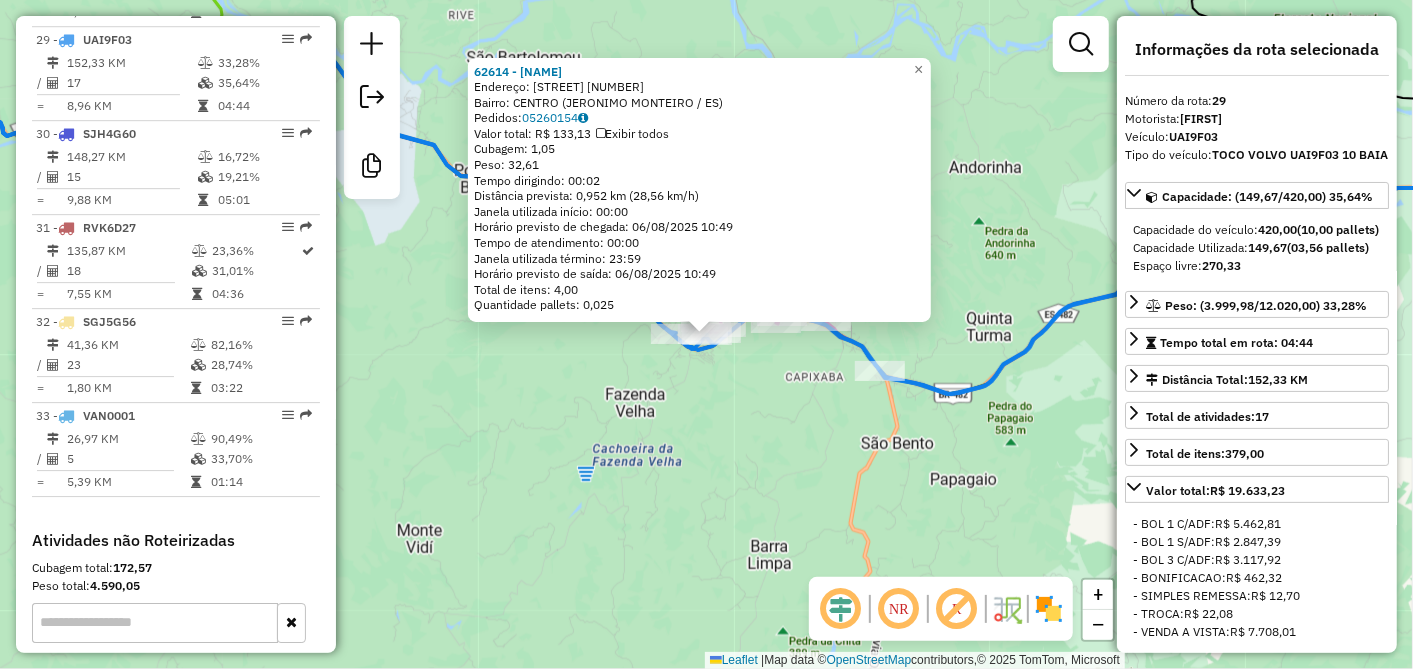 click on "62614 - [NAME]  Endereço:  [STREET] [NUMBER]   Bairro: [NEIGHBORHOOD] ([CITY] / [STATE])   Pedidos:  05260154   Valor total: R$ 133,13   Exibir todos   Cubagem: 1,05  Peso: 32,61  Tempo dirigindo: 00:02   Distância prevista: 0,952 km (28,56 km/h)   Janela utilizada início: 00:00   Horário previsto de chegada: 06/08/2025 10:49   Tempo de atendimento: 00:00   Janela utilizada término: 23:59   Horário previsto de saída: 06/08/2025 10:49   Total de itens: 4,00   Quantidade pallets: 0,025  × Janela de atendimento Grade de atendimento Capacidade Transportadoras Veículos Cliente Pedidos  Rotas Selecione os dias de semana para filtrar as janelas de atendimento  Seg   Ter   Qua   Qui   Sex   Sáb   Dom  Informe o período da janela de atendimento: De: Até:  Filtrar exatamente a janela do cliente  Considerar janela de atendimento padrão  Selecione os dias de semana para filtrar as grades de atendimento  Seg   Ter   Qua   Qui   Sex   Sáb   Dom   Peso mínimo:   Peso máximo:   De:   Até:  +" 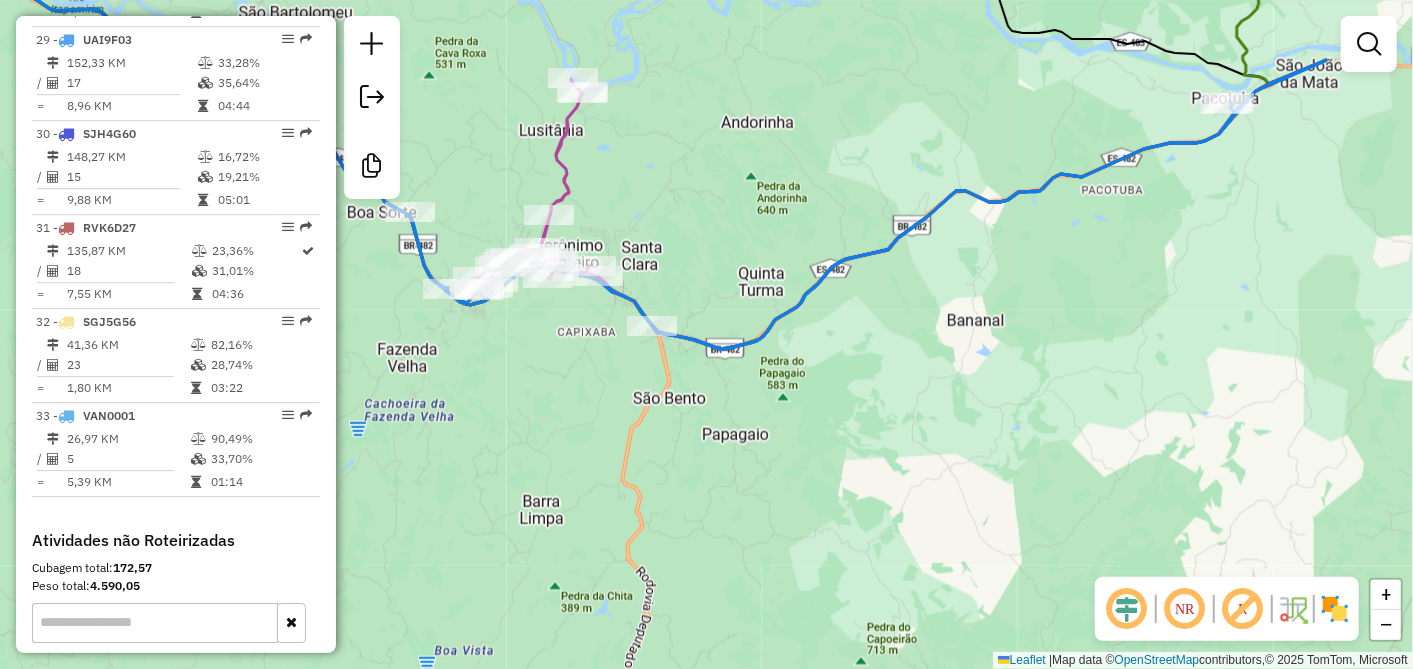 drag, startPoint x: 1172, startPoint y: 421, endPoint x: 742, endPoint y: 348, distance: 436.1525 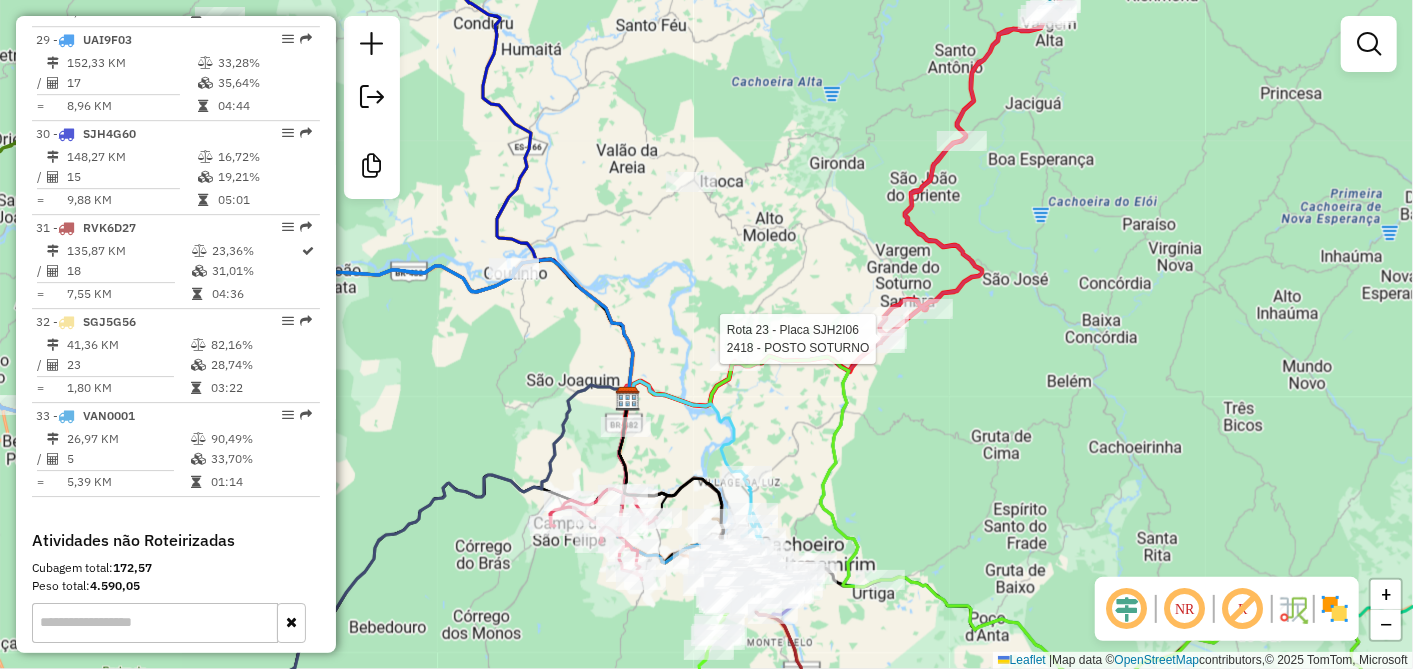 select on "**********" 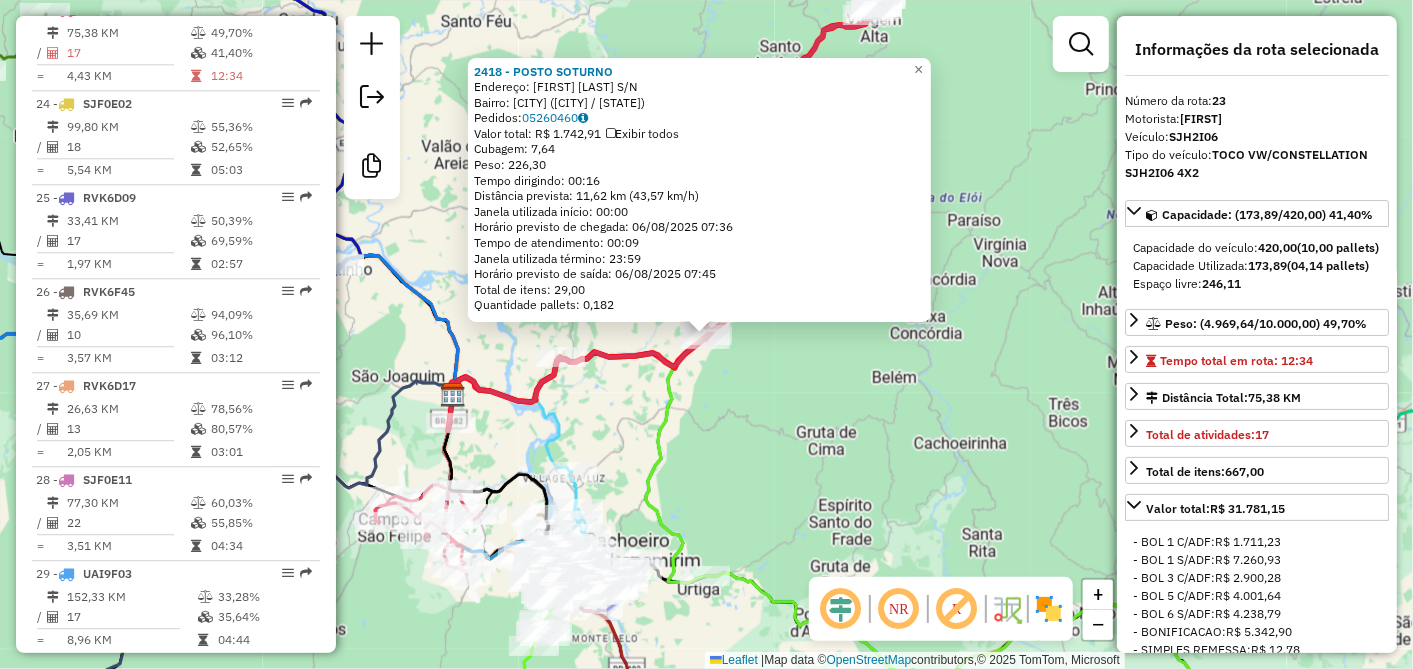scroll, scrollTop: 2848, scrollLeft: 0, axis: vertical 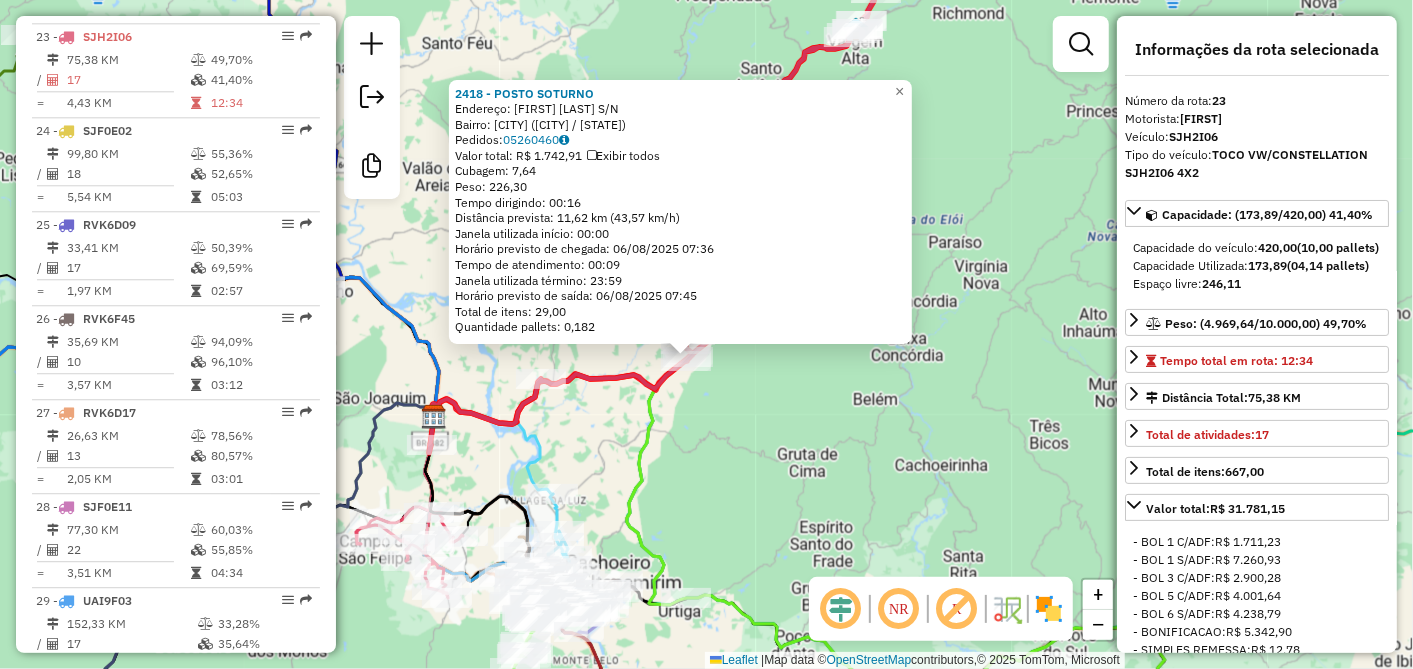 drag, startPoint x: 860, startPoint y: 408, endPoint x: 841, endPoint y: 431, distance: 29.832869 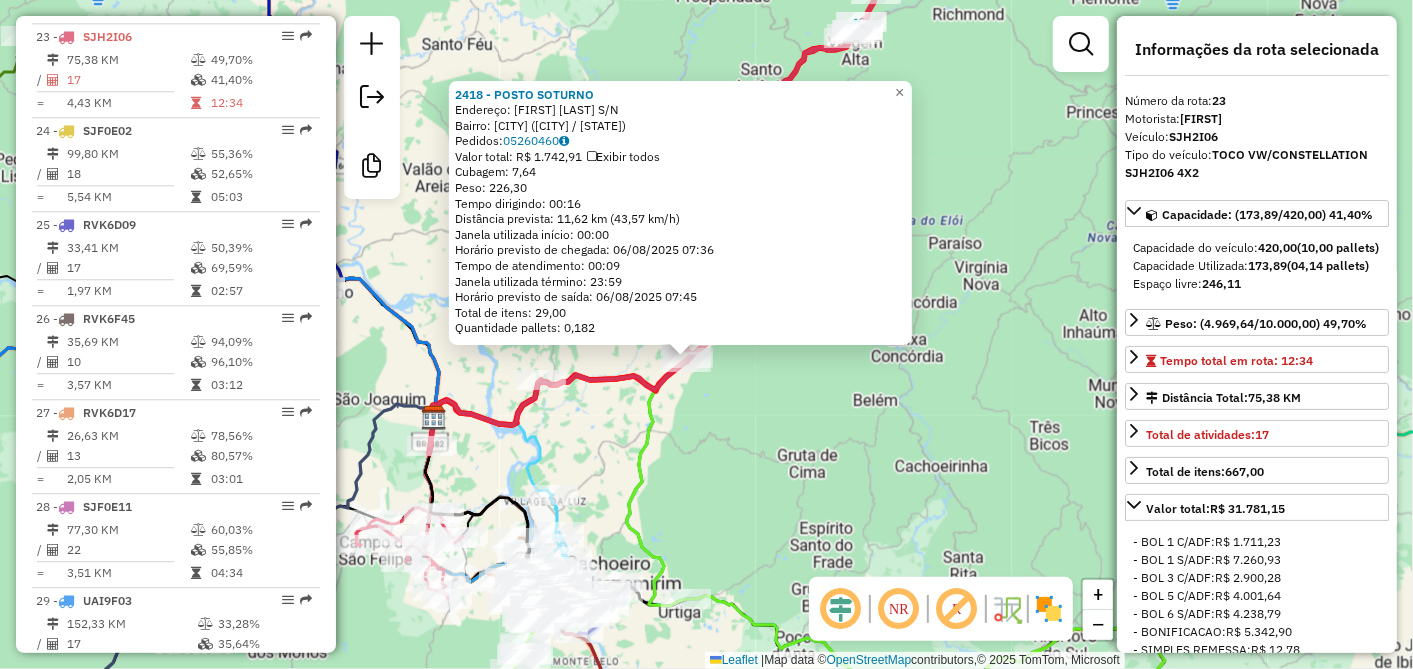 click on "2418 - POSTO SOTURNO  Endereço:  [STREET] [NUMBER]   Bairro: [CITY] ([CITY] / [STATE])   Pedidos:  [ORDER_ID]   Valor total: R$ 1.742,91   Cubagem: 7,64  Peso: 226,30  Tempo dirigindo: 00:16   Distância prevista: 11,62 km (43,57 km/h)   Janela utilizada início: 00:00   Horário previsto de chegada: 08/06/2025 07:36   Tempo de atendimento: 00:09   Janela utilizada término: 23:59   Horário previsto de saída: 08/06/2025 07:45   Total de itens: 29,00   Quantidade pallets: 0,182" 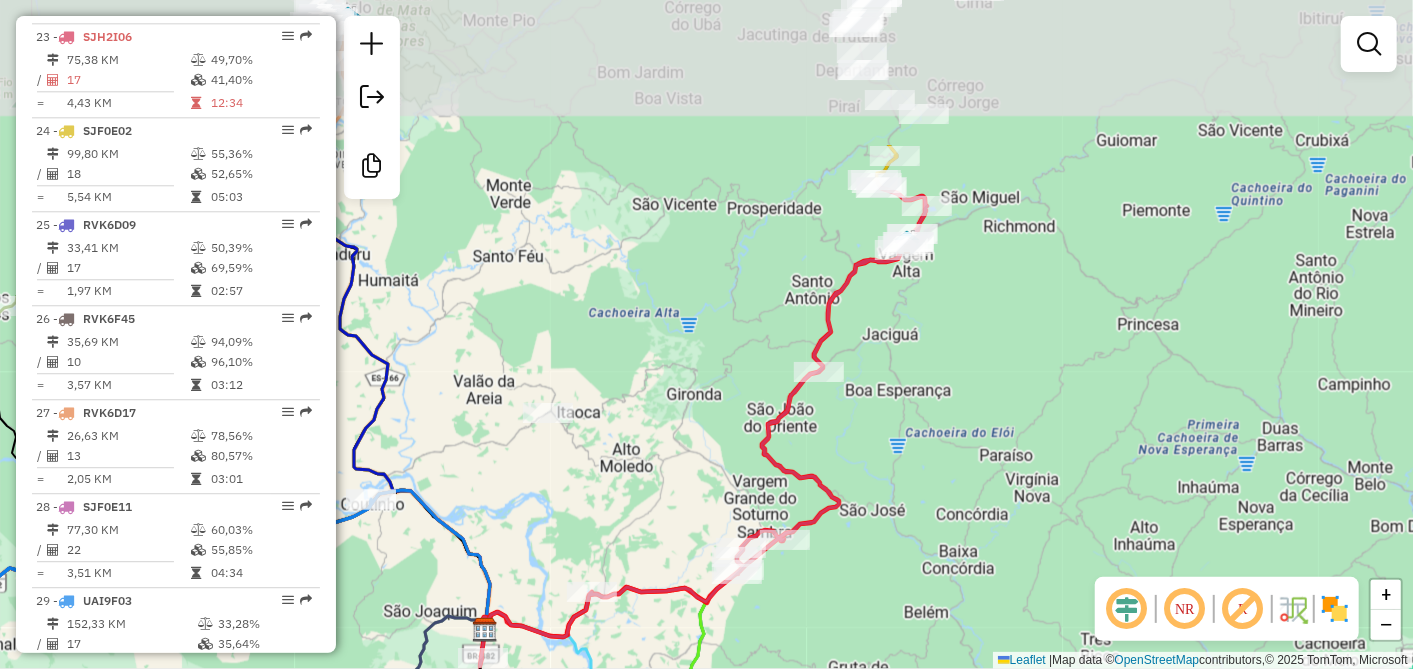 drag, startPoint x: 846, startPoint y: 380, endPoint x: 897, endPoint y: 593, distance: 219.02055 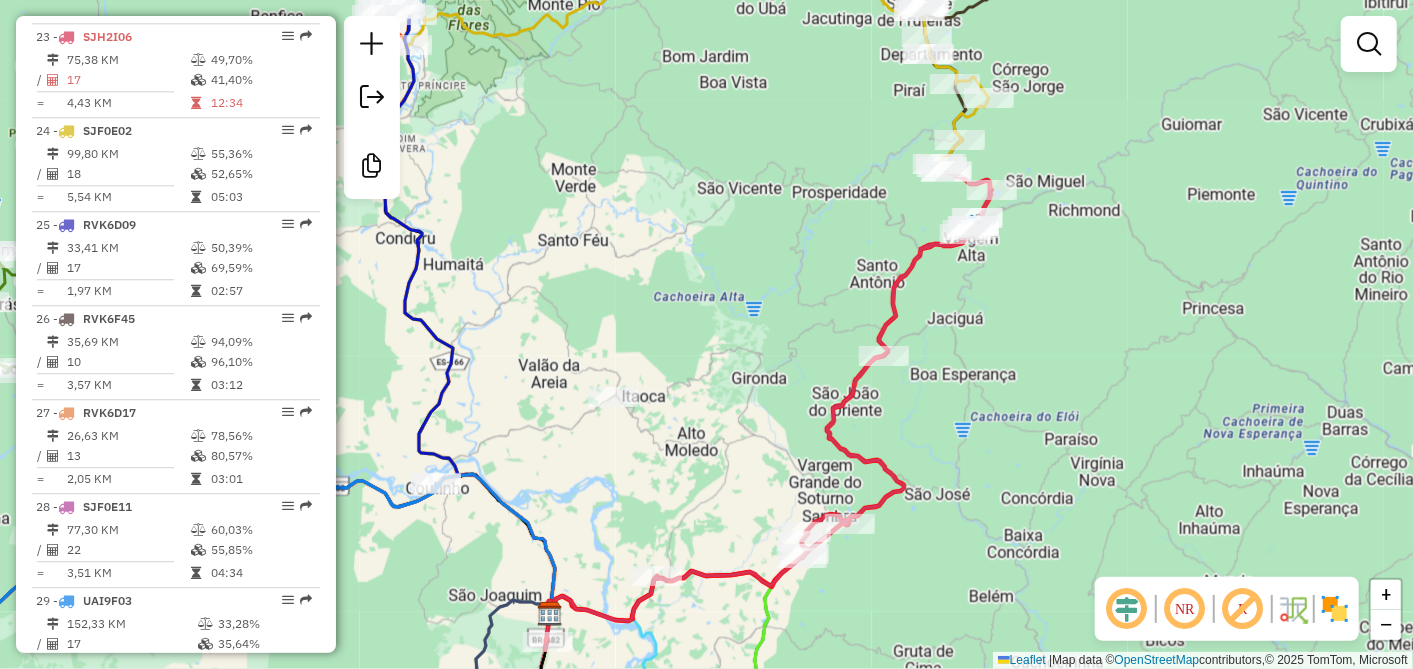 drag, startPoint x: 883, startPoint y: 432, endPoint x: 979, endPoint y: 382, distance: 108.24047 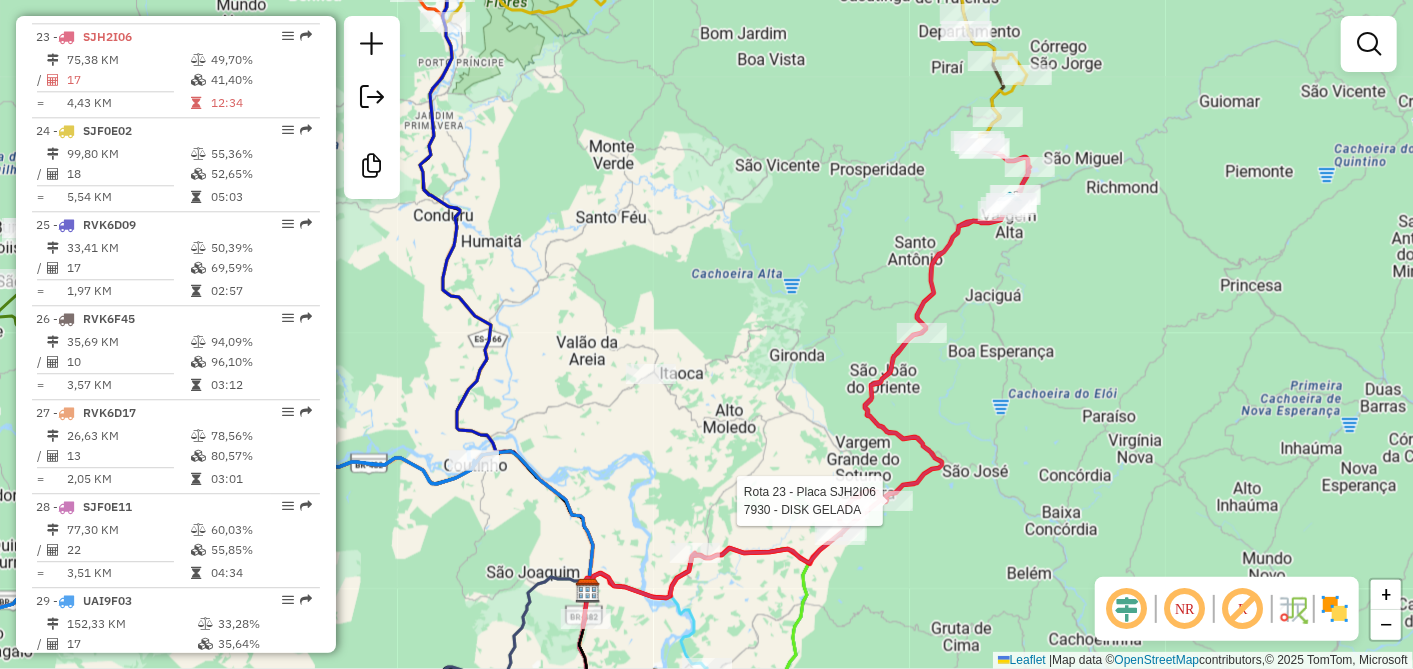 select on "**********" 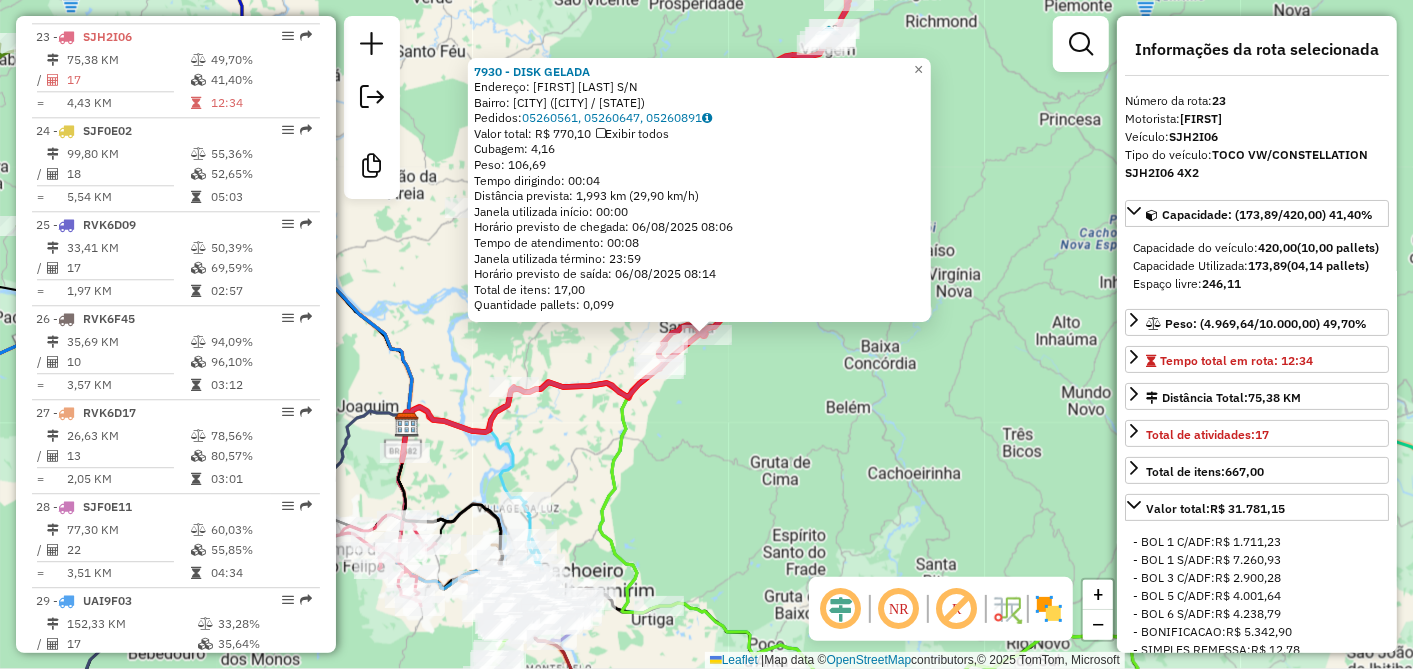 click on "7930 - DISK GELADA  Endereço:  [LAST] S/N   Bairro: [CITY] ([CITY] / ES)   Pedidos:  05260561, 05260561, 05260561, 05260561   Valor total: R$ 770,10   Exibir todos   Cubagem: 4,16  Peso: 106,69  Tempo dirigindo: 00:04   Distância prevista: 1,993 km (29,90 km/h)   Janela utilizada início: 00:00   Horário previsto de chegada: 06/08/2025 08:06   Tempo de atendimento: 00:08   Janela utilizada término: 23:59   Horário previsto de saída: 06/08/2025 08:14   Total de itens: 17,00   Quantidade pallets: 0,099  × Janela de atendimento Grade de atendimento Capacidade Transportadoras Veículos Cliente Pedidos  Rotas Selecione os dias de semana para filtrar as janelas de atendimento  Seg   Ter   Qua   Qui   Sex   Sáb   Dom  Informe o período da janela de atendimento: De: Até:  Filtrar exatamente a janela do cliente  Considerar janela de atendimento padrão  Selecione os dias de semana para filtrar as grades de atendimento  Seg   Ter   Qua   Qui   Sex   Sáb   Dom   Peso mínimo:  De:" 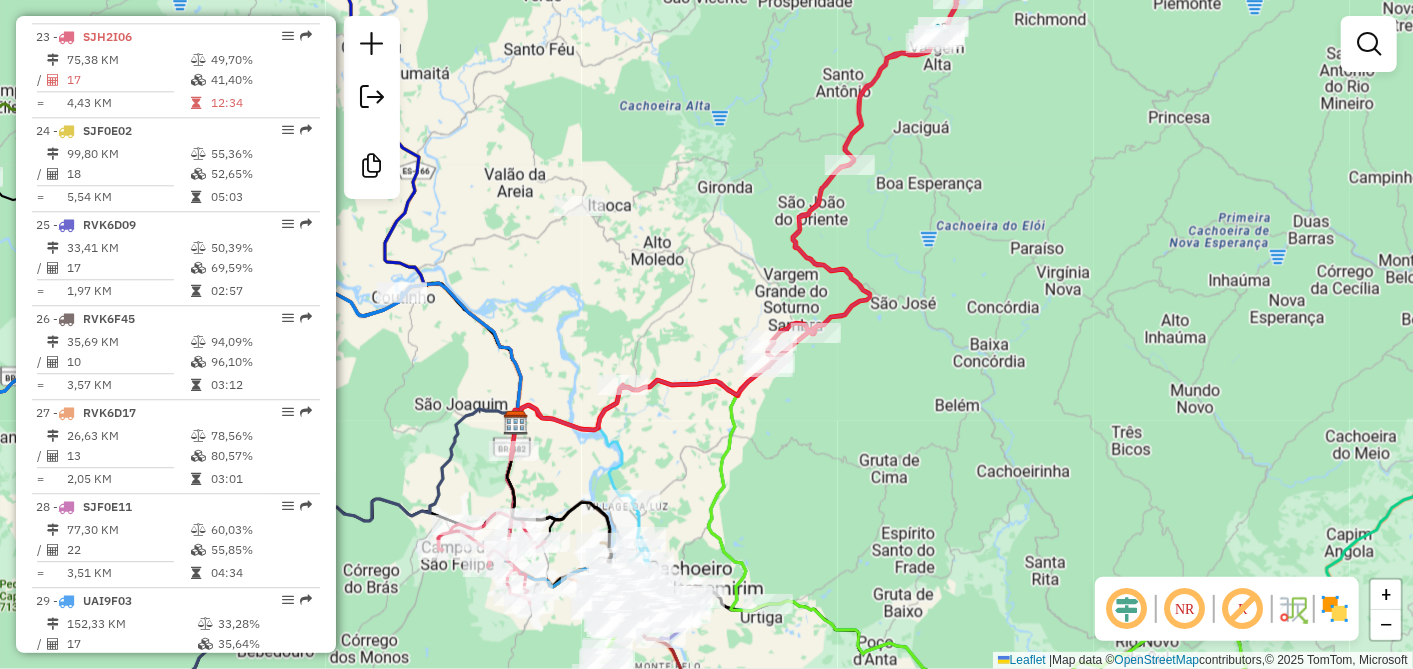 drag, startPoint x: 762, startPoint y: 436, endPoint x: 1025, endPoint y: 429, distance: 263.09314 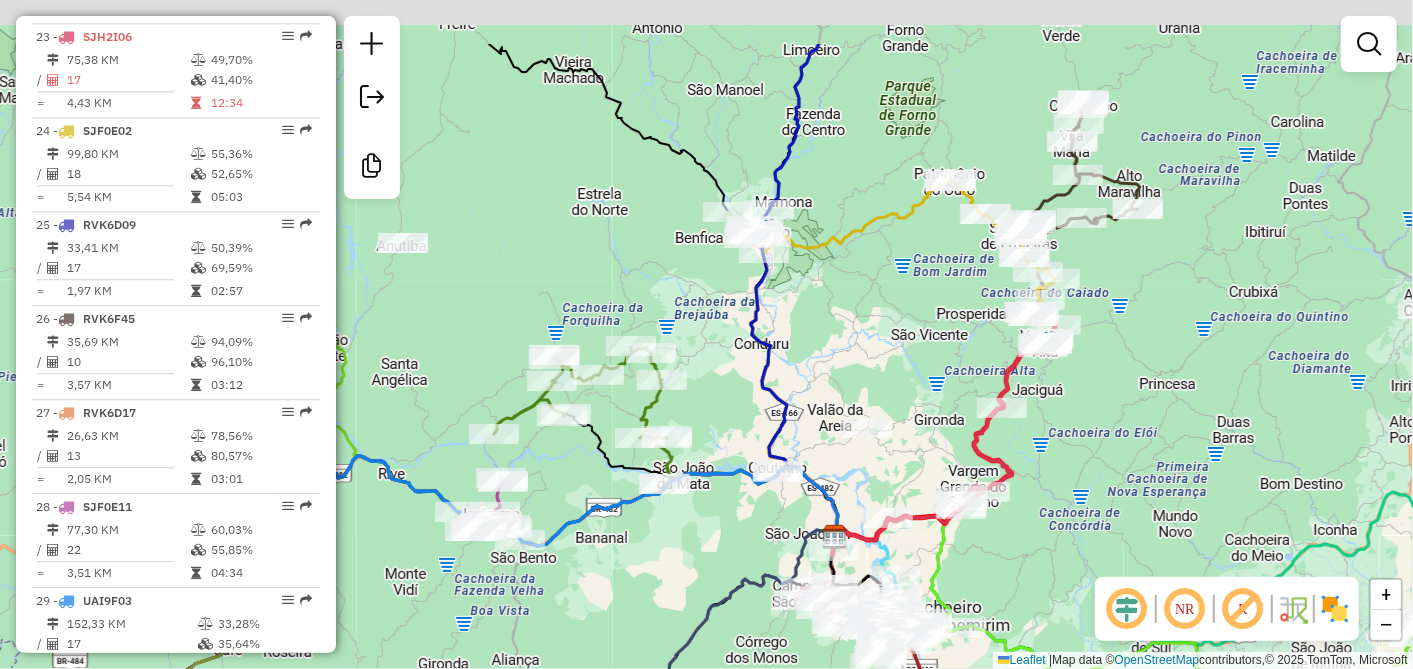 drag, startPoint x: 1087, startPoint y: 311, endPoint x: 1076, endPoint y: 430, distance: 119.507324 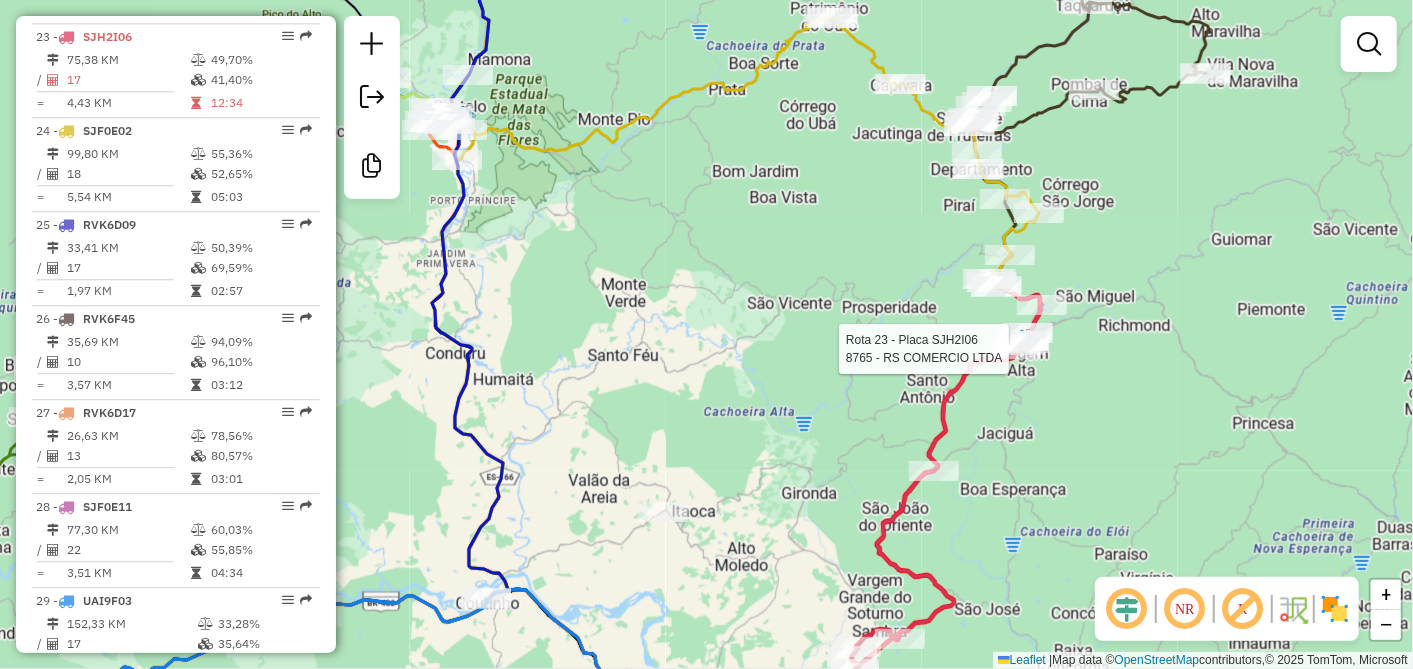 select on "**********" 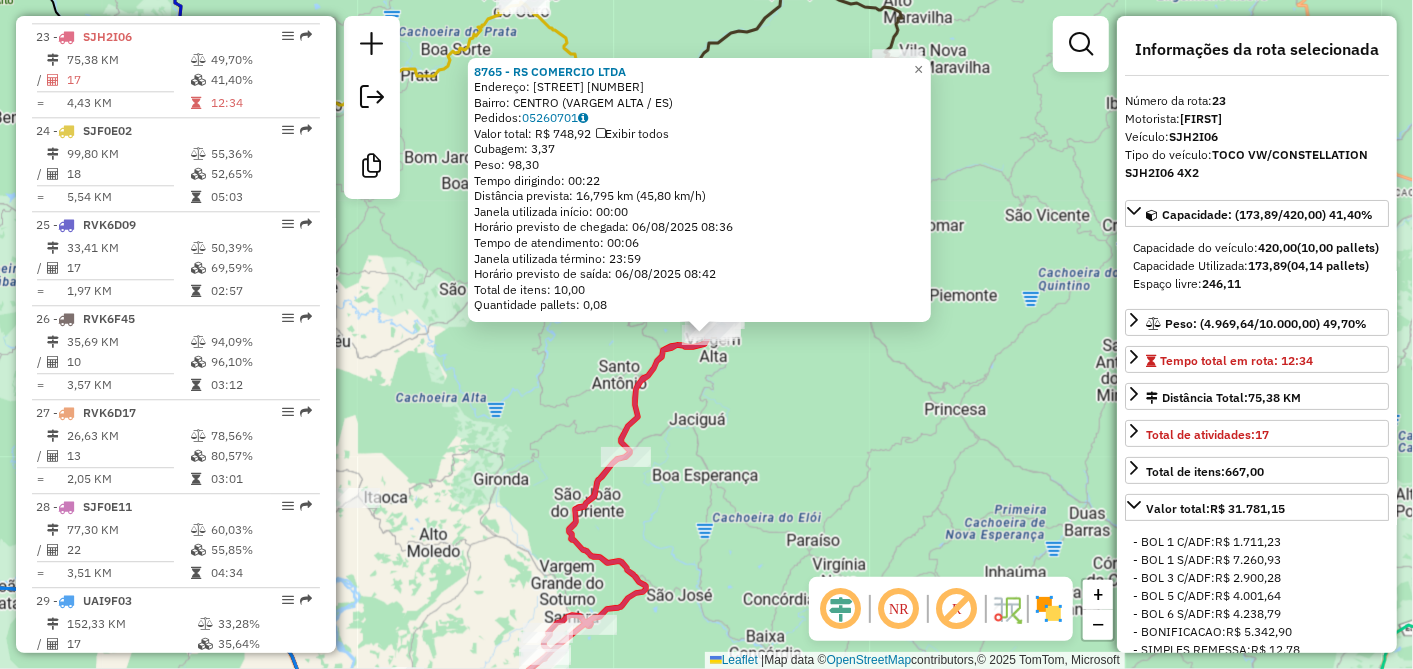 click on "8765 - RS COMERCIO LTDA  Endereço:  AVENIDA [FIRST] [LAST] [NUMBER]   Bairro: [CITY] ([CITY] / [STATE])   Pedidos:  05260701   Valor total: R$ 748,92   Exibir todos   Cubagem: 3,37  Peso: 98,30  Tempo dirigindo: 00:22   Distância prevista: 16,795 km (45,80 km/h)   Janela utilizada início: 00:00   Horário previsto de chegada: 06/08/2025 08:36   Tempo de atendimento: 00:06   Janela utilizada término: 23:59   Horário previsto de saída: 06/08/2025 08:42   Total de itens: 10,00   Quantidade pallets: 0,08  × Janela de atendimento Grade de atendimento Capacidade Transportadoras Veículos Cliente Pedidos  Rotas Selecione os dias de semana para filtrar as janelas de atendimento  Seg   Ter   Qua   Qui   Sex   Sáb   Dom  Informe o período da janela de atendimento: De: Até:  Filtrar exatamente a janela do cliente  Considerar janela de atendimento padrão  Selecione os dias de semana para filtrar as grades de atendimento  Seg   Ter   Qua   Qui   Sex   Sáb   Dom   Clientes fora do dia de atendimento selecionado" 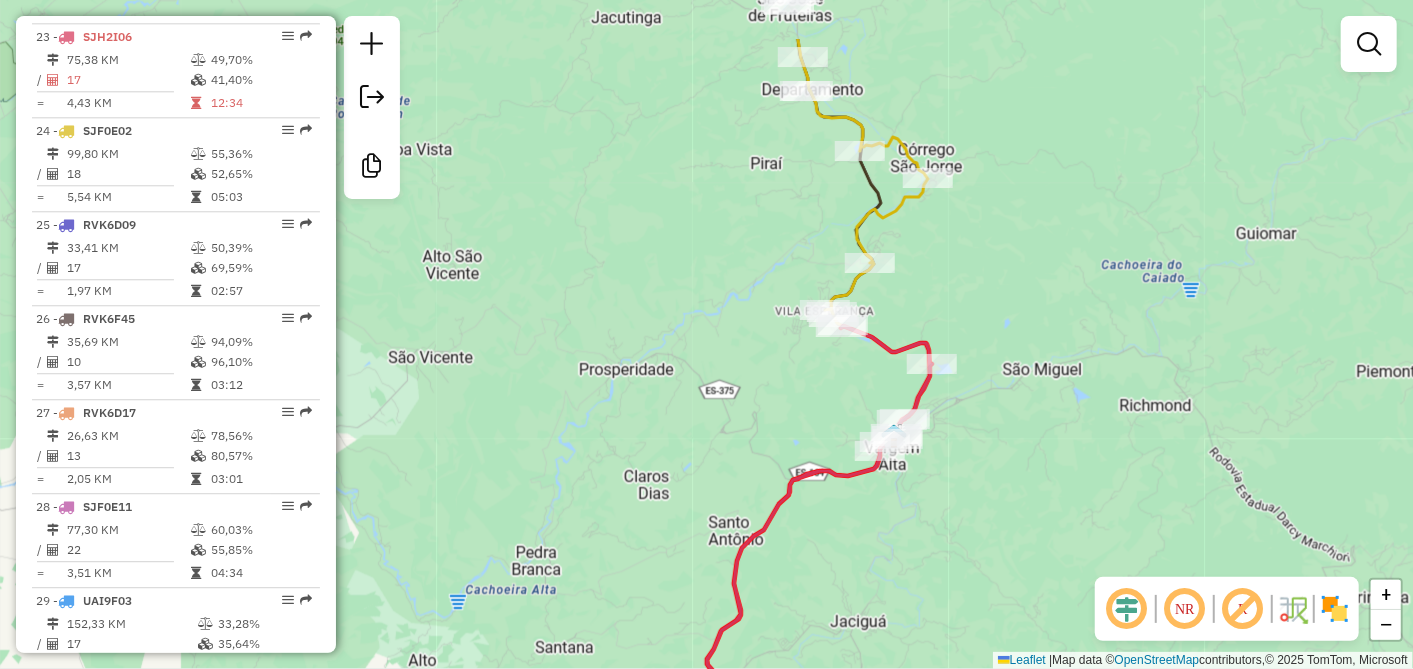 drag, startPoint x: 655, startPoint y: 274, endPoint x: 865, endPoint y: 388, distance: 238.9477 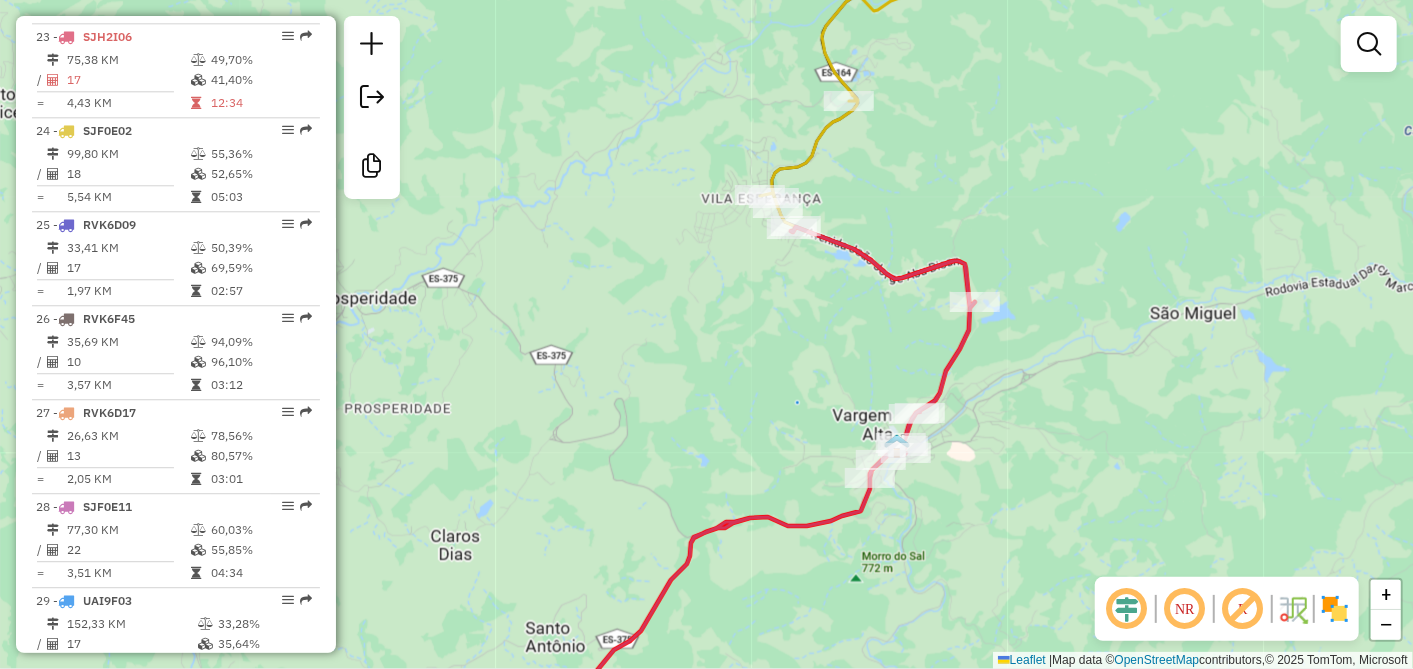 drag, startPoint x: 944, startPoint y: 494, endPoint x: 952, endPoint y: 570, distance: 76.41989 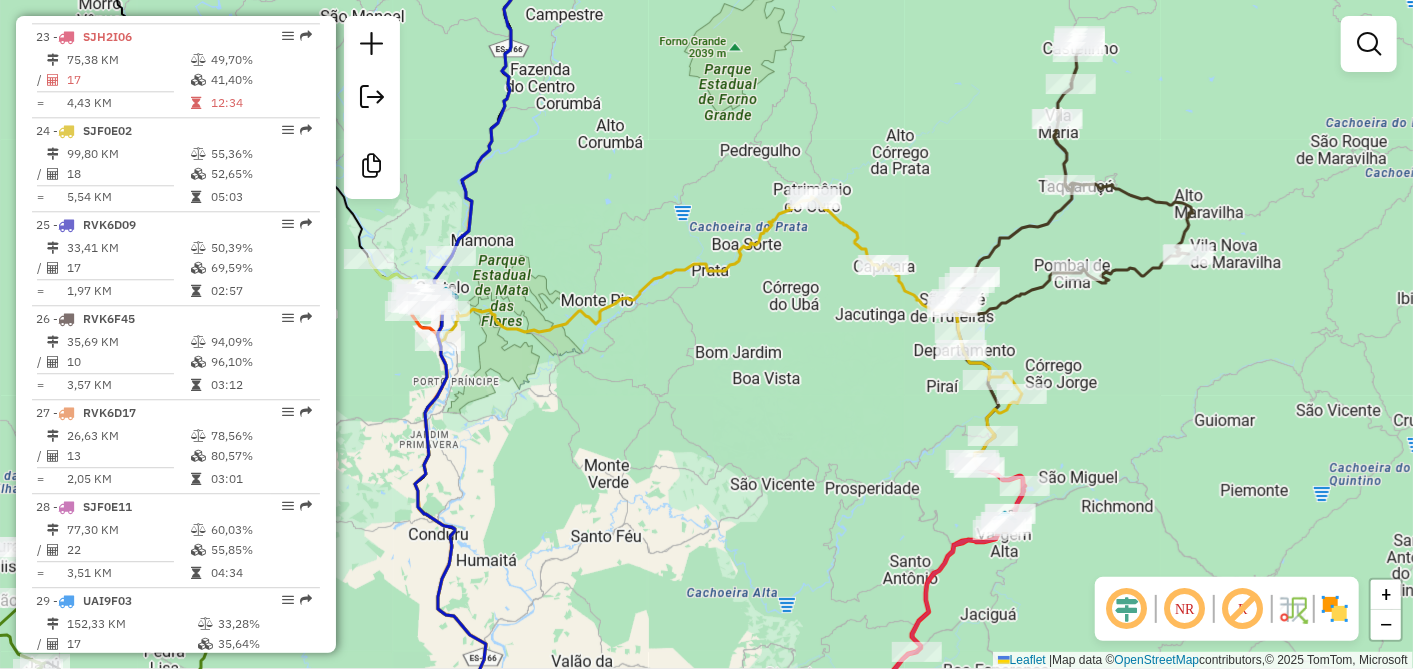 drag, startPoint x: 785, startPoint y: 559, endPoint x: 794, endPoint y: 397, distance: 162.2498 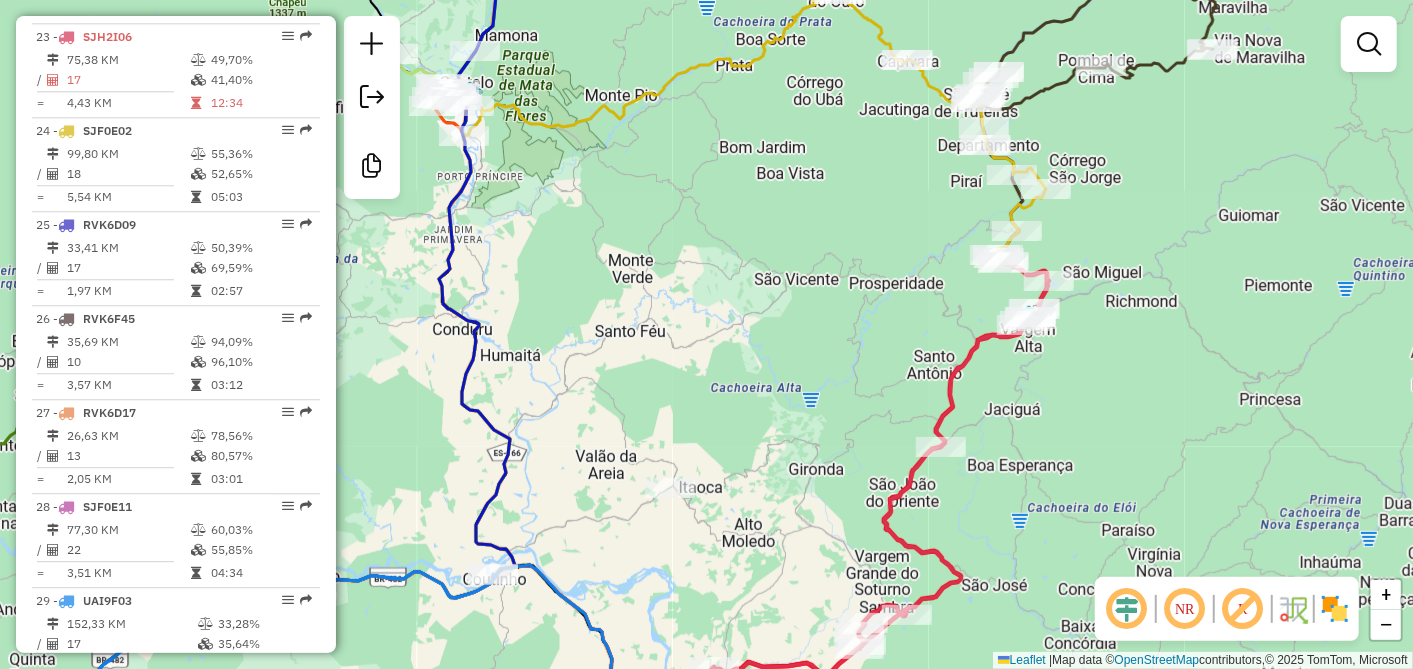 drag, startPoint x: 834, startPoint y: 512, endPoint x: 829, endPoint y: 374, distance: 138.09055 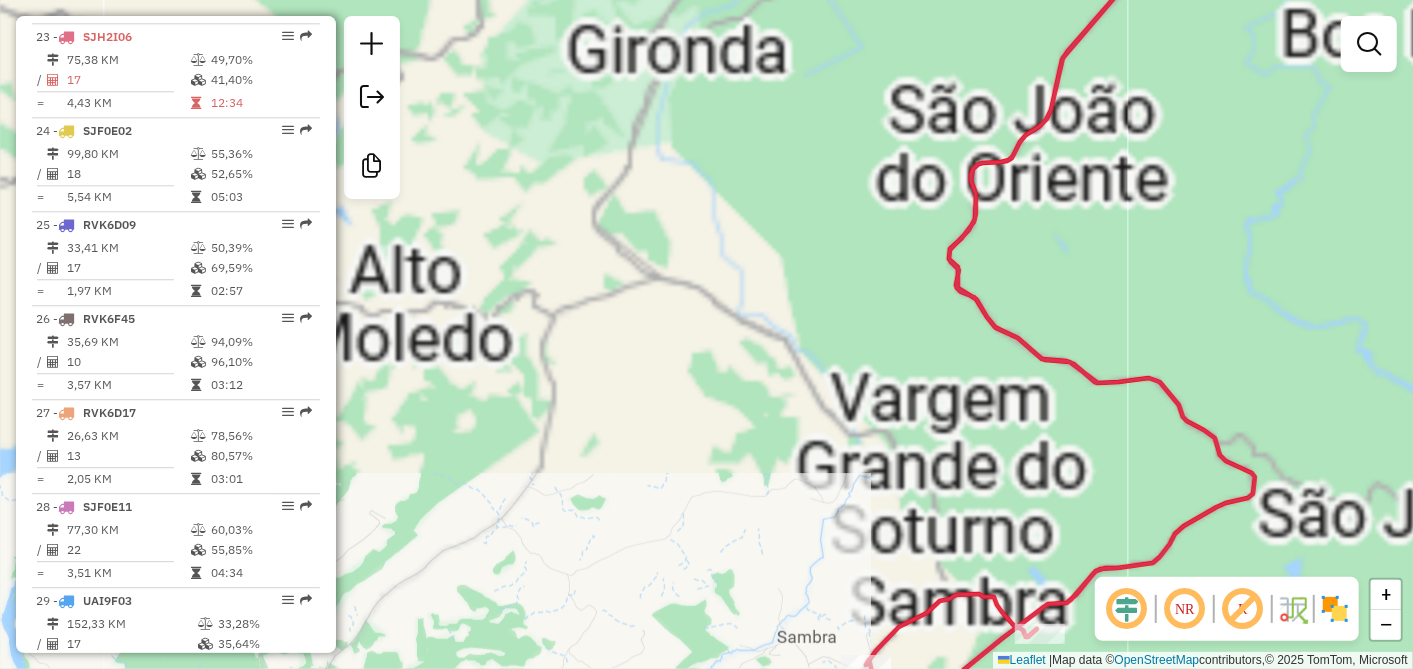 click on "Janela de atendimento Grade de atendimento Capacidade Transportadoras Veículos Cliente Pedidos  Rotas Selecione os dias de semana para filtrar as janelas de atendimento  Seg   Ter   Qua   Qui   Sex   Sáb   Dom  Informe o período da janela de atendimento: De: Até:  Filtrar exatamente a janela do cliente  Considerar janela de atendimento padrão  Selecione os dias de semana para filtrar as grades de atendimento  Seg   Ter   Qua   Qui   Sex   Sáb   Dom   Considerar clientes sem dia de atendimento cadastrado  Clientes fora do dia de atendimento selecionado Filtrar as atividades entre os valores definidos abaixo:  Peso mínimo:   Peso máximo:   Cubagem mínima:   Cubagem máxima:   De:   Até:  Filtrar as atividades entre o tempo de atendimento definido abaixo:  De:   Até:   Considerar capacidade total dos clientes não roteirizados Transportadora: Selecione um ou mais itens Tipo de veículo: Selecione um ou mais itens Veículo: Selecione um ou mais itens Motorista: Selecione um ou mais itens Nome: Rótulo:" 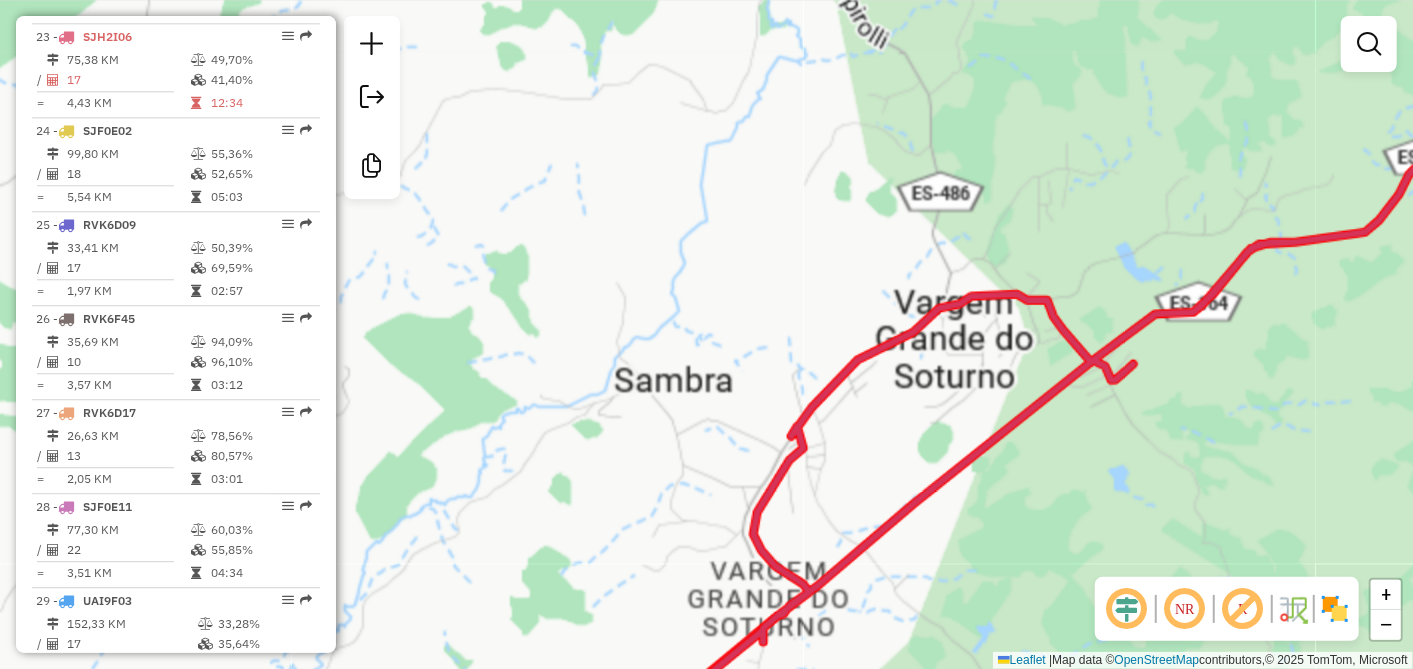 click 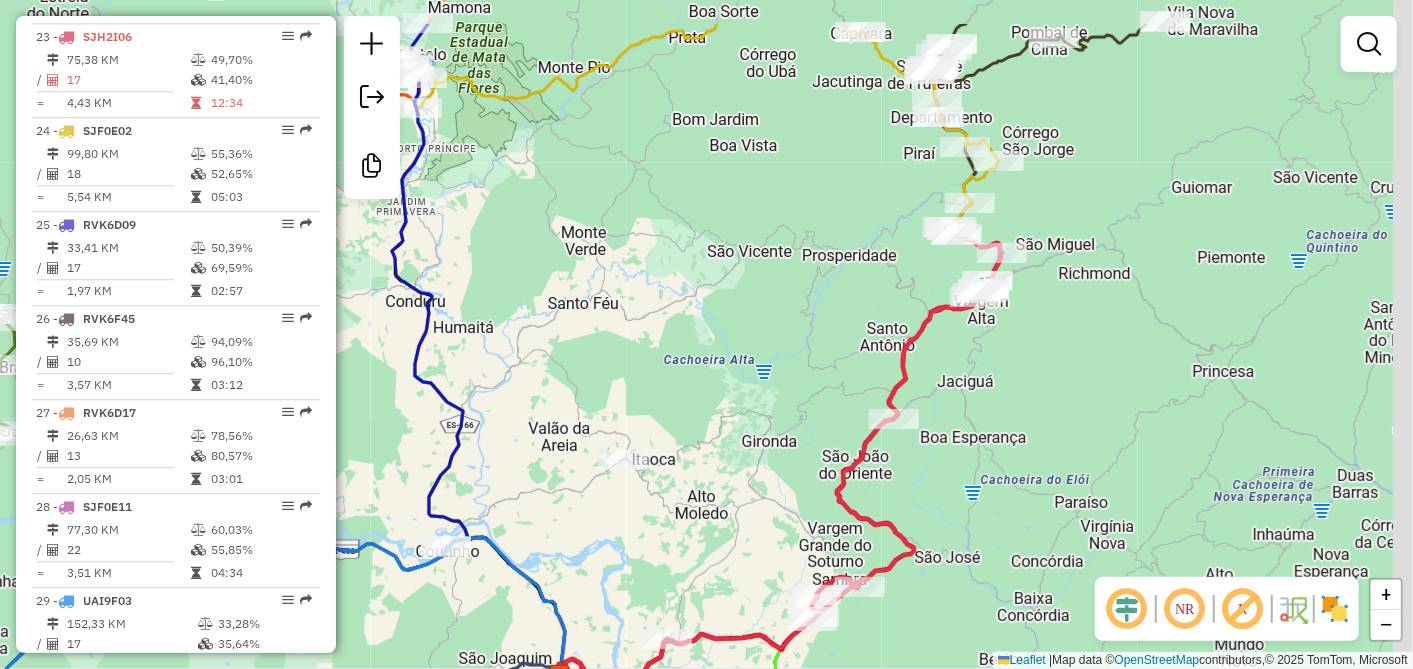 drag, startPoint x: 1039, startPoint y: 385, endPoint x: 918, endPoint y: 571, distance: 221.89412 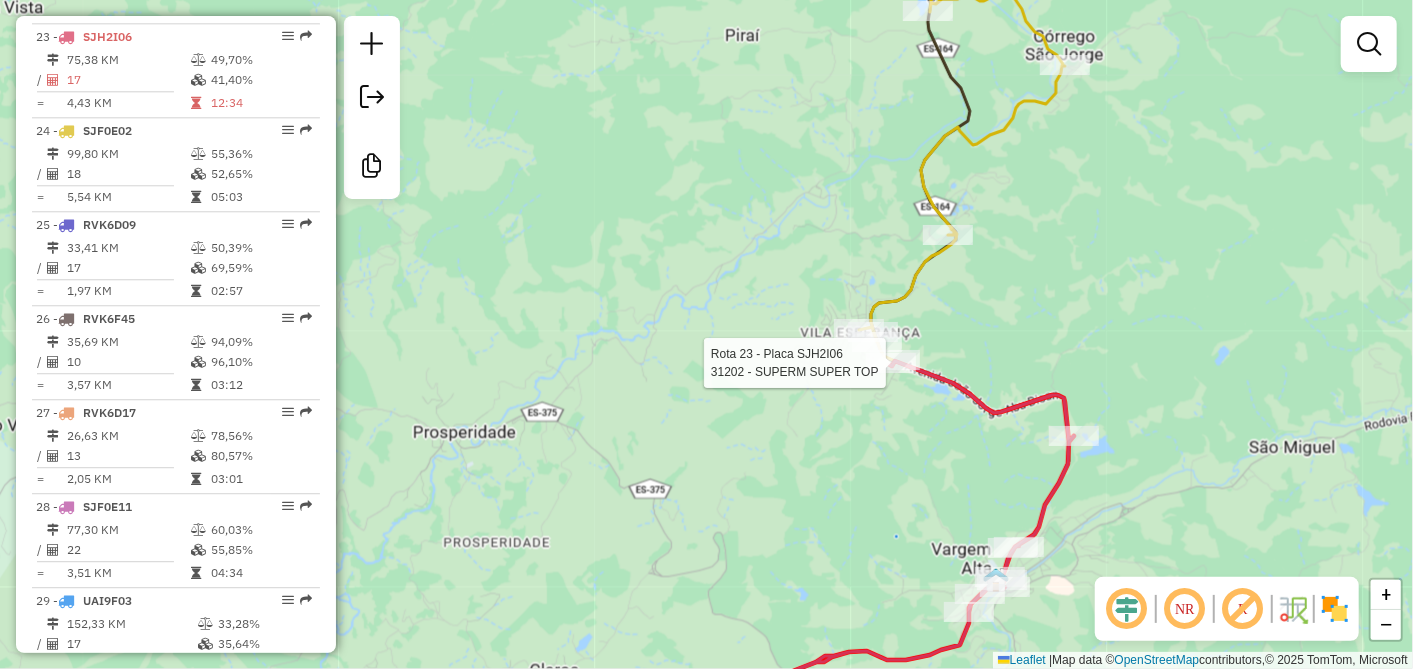 select on "**********" 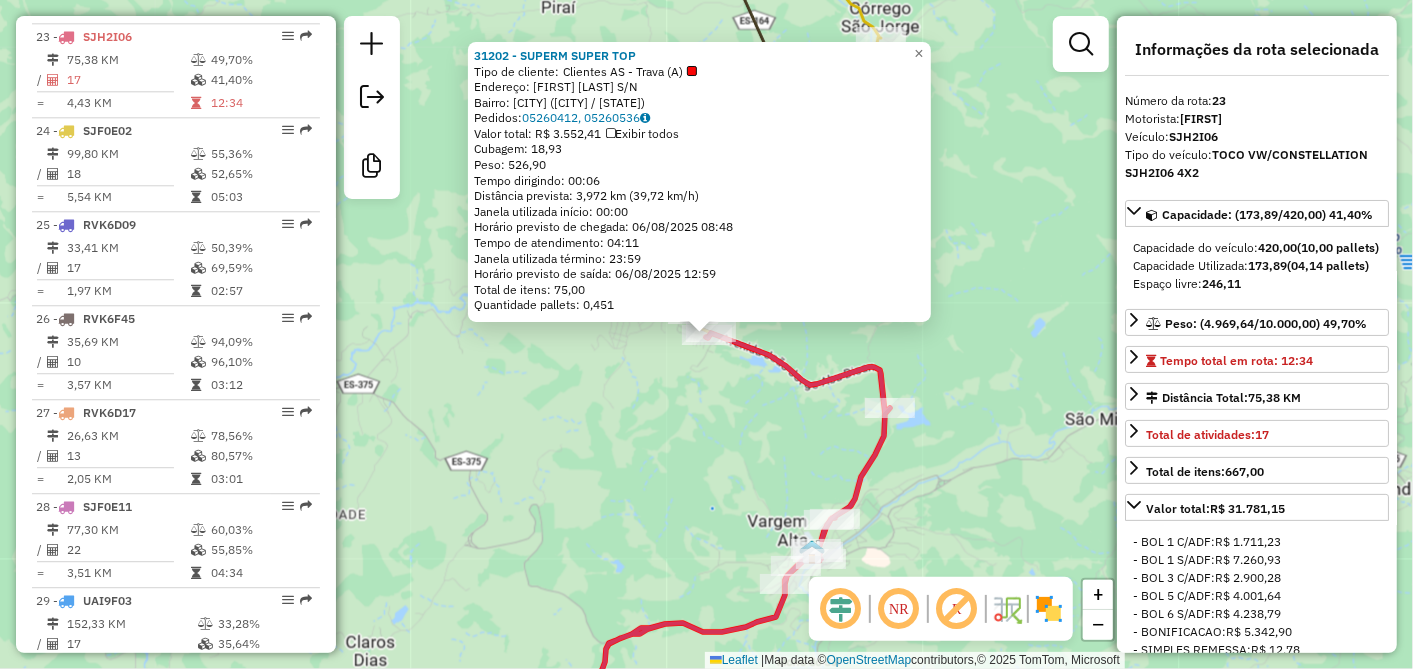 click on "[NUMBER] - [CITY] LTDA  Tipo de cliente:   Clientes AS - Trava (A)   Endereço:  [LAST] S/N   Bairro: [CITY] ([CITY] / ES)   Pedidos:  05260412, 05260536   Valor total: R$ 3.552,41   Exibir todos   Cubagem: 18,93  Peso: 526,90  Tempo dirigindo: 00:06   Distância prevista: 3,972 km (39,72 km/h)   Janela utilizada início: 00:00   Horário previsto de chegada: 06/08/2025 08:48   Tempo de atendimento: 04:11   Janela utilizada término: 23:59   Horário previsto de saída: 06/08/2025 12:59   Total de itens: 75,00   Quantidade pallets: 0,451  × Janela de atendimento Grade de atendimento Capacidade Transportadoras Veículos Cliente Pedidos  Rotas Selecione os dias de semana para filtrar as janelas de atendimento  Seg   Ter   Qua   Qui   Sex  De:" 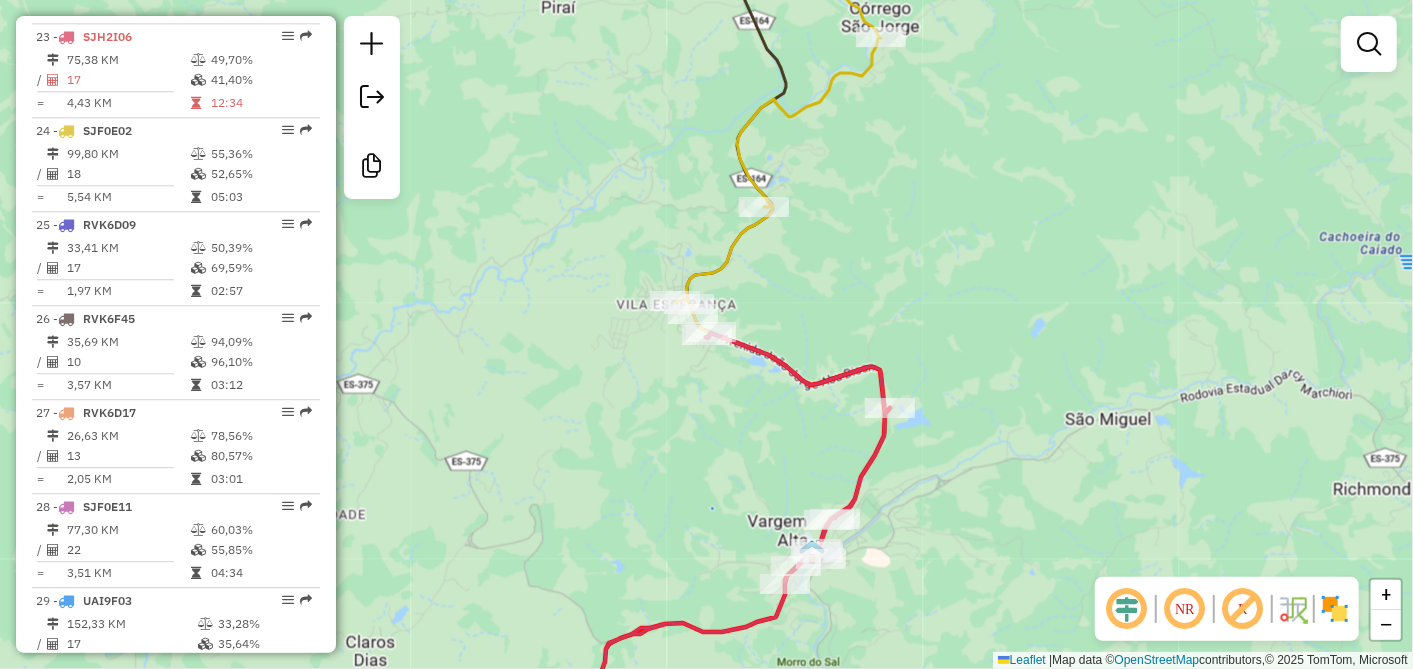 drag, startPoint x: 667, startPoint y: 396, endPoint x: 728, endPoint y: 499, distance: 119.70798 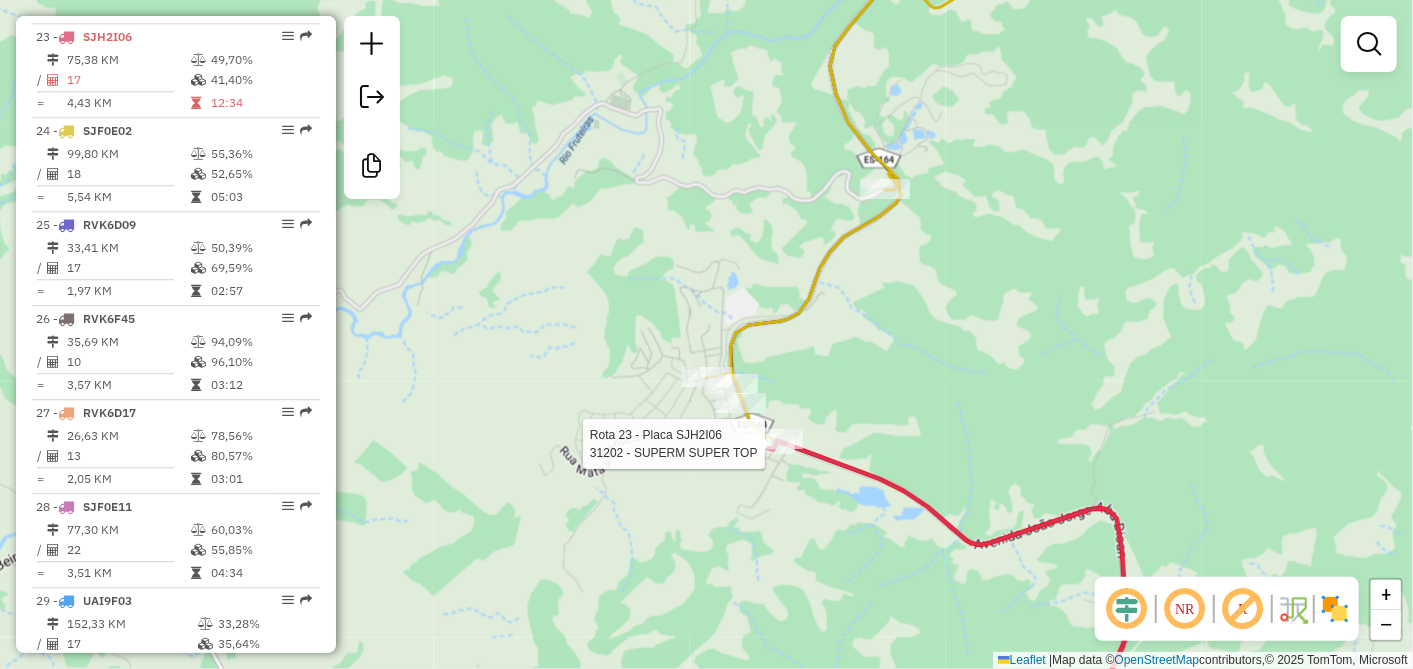 select on "**********" 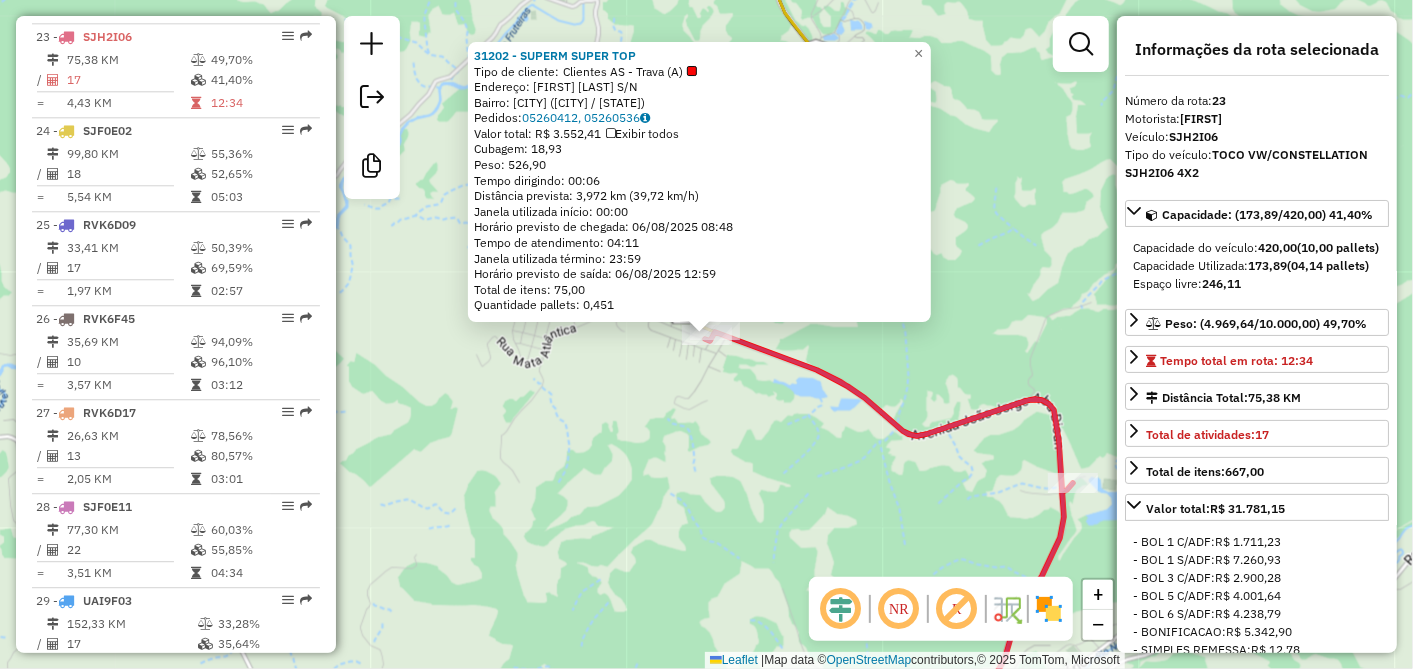 click on "[NUMBER] - [CITY] LTDA  Tipo de cliente:   Clientes AS - Trava (A)   Endereço:  [LAST] S/N   Bairro: [CITY] ([CITY] / ES)   Pedidos:  05260412, 05260536   Valor total: R$ 3.552,41   Exibir todos   Cubagem: 18,93  Peso: 526,90  Tempo dirigindo: 00:06   Distância prevista: 3,972 km (39,72 km/h)   Janela utilizada início: 00:00   Horário previsto de chegada: 06/08/2025 08:48   Tempo de atendimento: 04:11   Janela utilizada término: 23:59   Horário previsto de saída: 06/08/2025 12:59   Total de itens: 75,00   Quantidade pallets: 0,451  × Janela de atendimento Grade de atendimento Capacidade Transportadoras Veículos Cliente Pedidos  Rotas Selecione os dias de semana para filtrar as janelas de atendimento  Seg   Ter   Qua   Qui   Sex  De:" 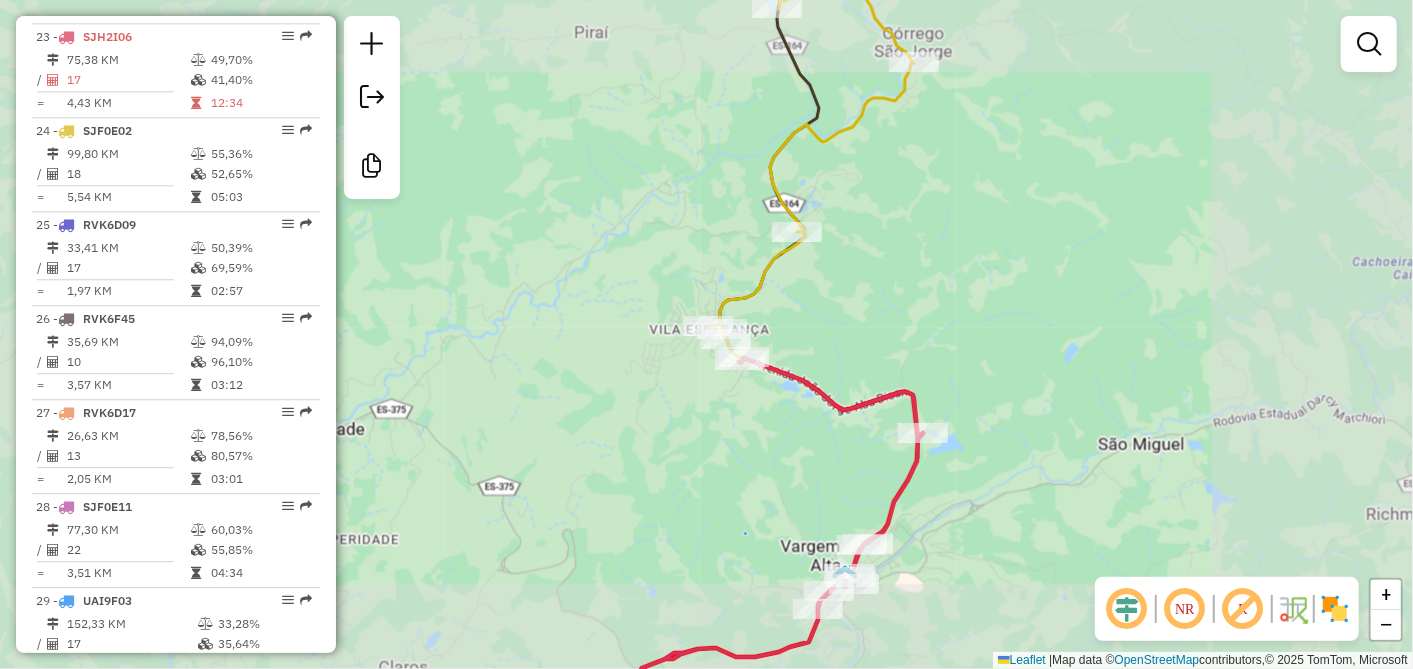 drag, startPoint x: 774, startPoint y: 474, endPoint x: 788, endPoint y: 260, distance: 214.45746 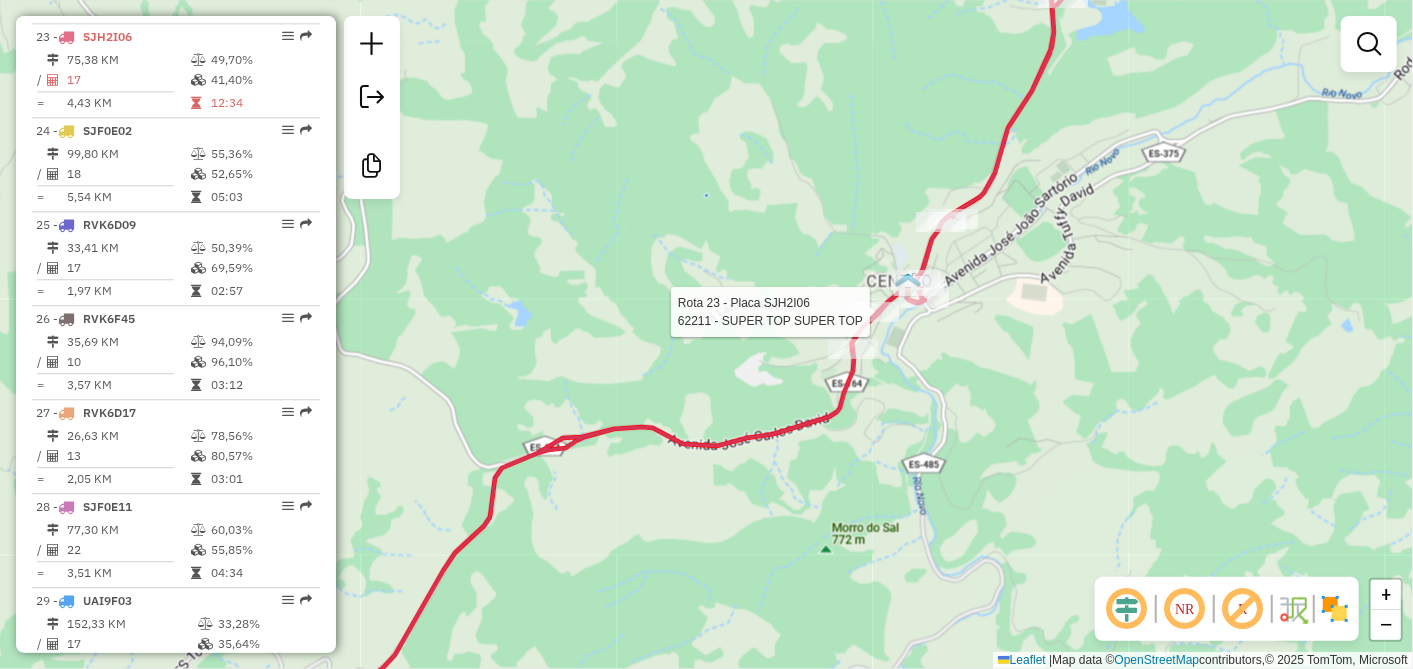 select on "**********" 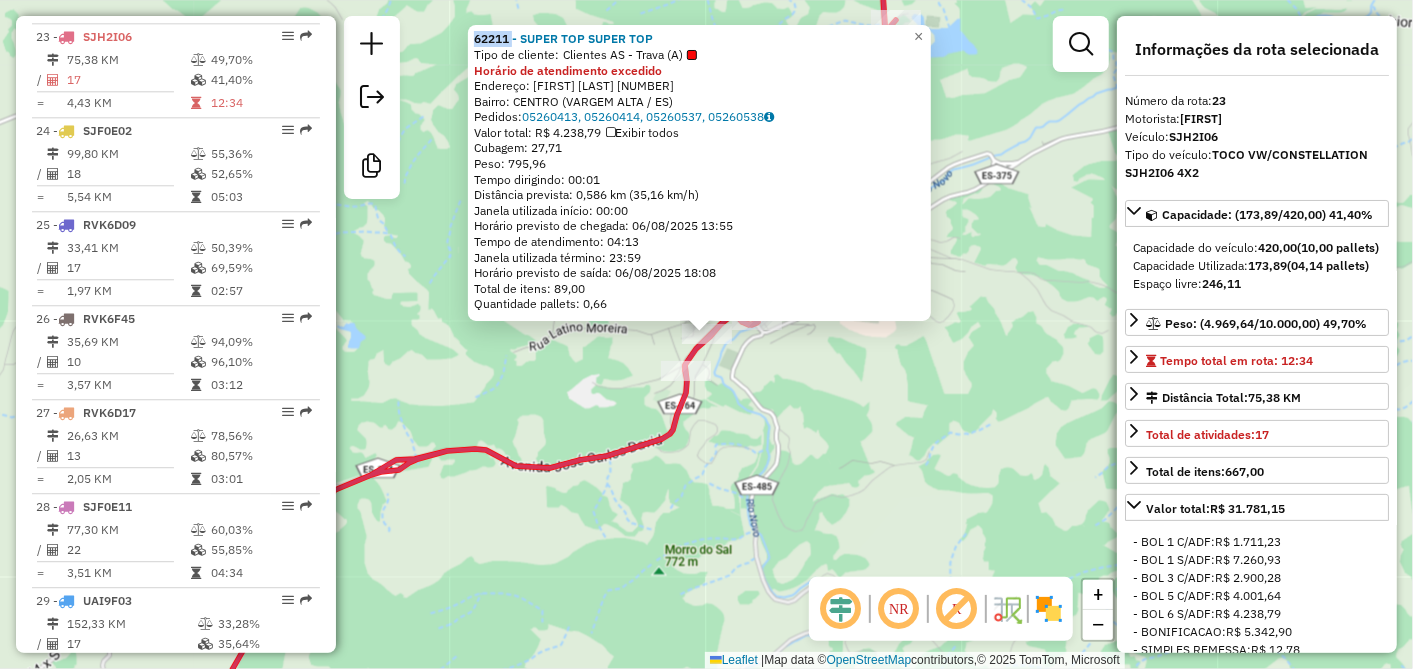 drag, startPoint x: 478, startPoint y: 28, endPoint x: 521, endPoint y: 22, distance: 43.416588 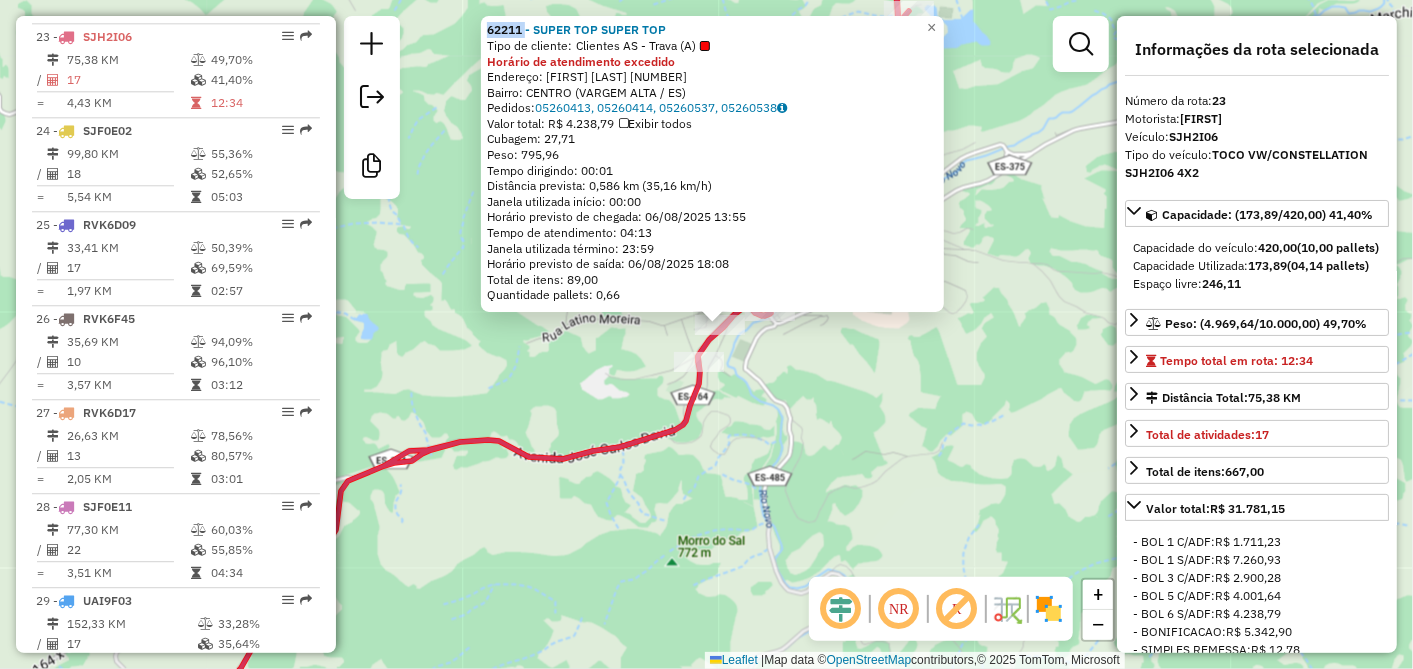 drag, startPoint x: 809, startPoint y: 442, endPoint x: 783, endPoint y: 125, distance: 318.06445 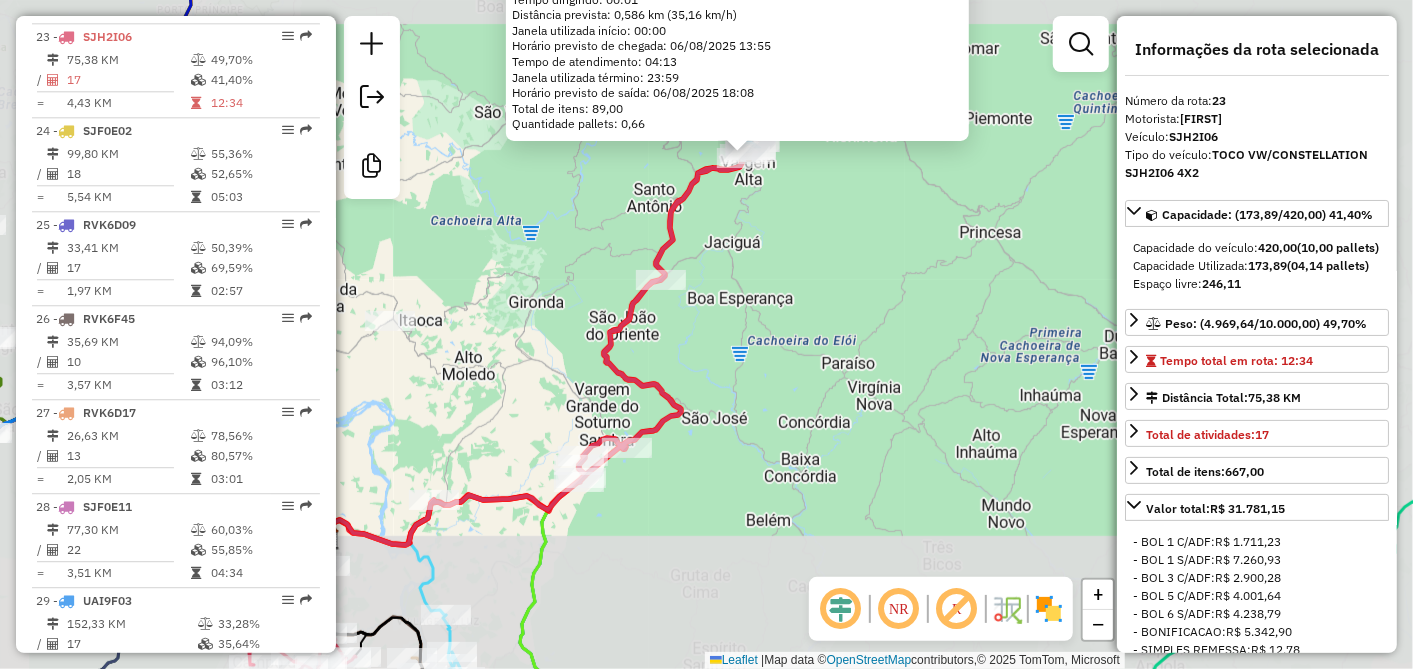 click on "62211 - SUPER TOP SUPER TOP  Tipo de cliente:   Clientes AS - Trava (A)  Horário de atendimento excedido  Endereço:  [FIRST] [LAST] [NUMBER]   Bairro: [CITY] ([CITY] / [STATE])   Pedidos:  05260413, 05260414, 05260537, 05260538   Valor total: R$ 4.238,79   Exibir todos   Cubagem: 27,71  Peso: 795,96  Tempo dirigindo: 00:01   Distância prevista: 0,586 km (35,16 km/h)   Janela utilizada início: 00:00   Horário previsto de chegada: 06/08/2025 13:55   Tempo de atendimento: 04:13   Janela utilizada término: 23:59   Horário previsto de saída: 06/08/2025 18:08   Total de itens: 89,00   Quantidade pallets: 0,66  × Janela de atendimento Grade de atendimento Capacidade Transportadoras Veículos Cliente Pedidos  Rotas Selecione os dias de semana para filtrar as janelas de atendimento  Seg   Ter   Qua   Qui   Sex   Sáb   Dom  Informe o período da janela de atendimento: De: Até:  Filtrar exatamente a janela do cliente  Considerar janela de atendimento padrão   Seg   Ter   Qua   Qui   Sex   Sáb   Dom" 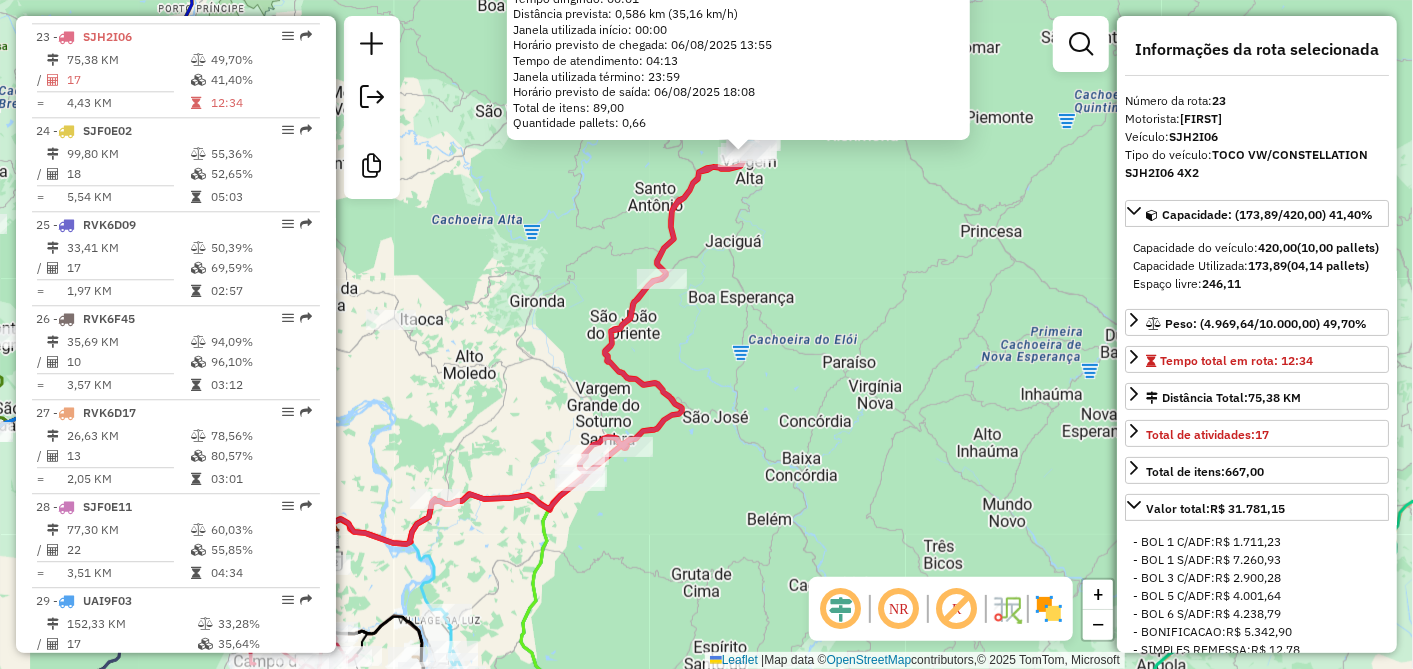 drag, startPoint x: 808, startPoint y: 320, endPoint x: 680, endPoint y: 117, distance: 239.98541 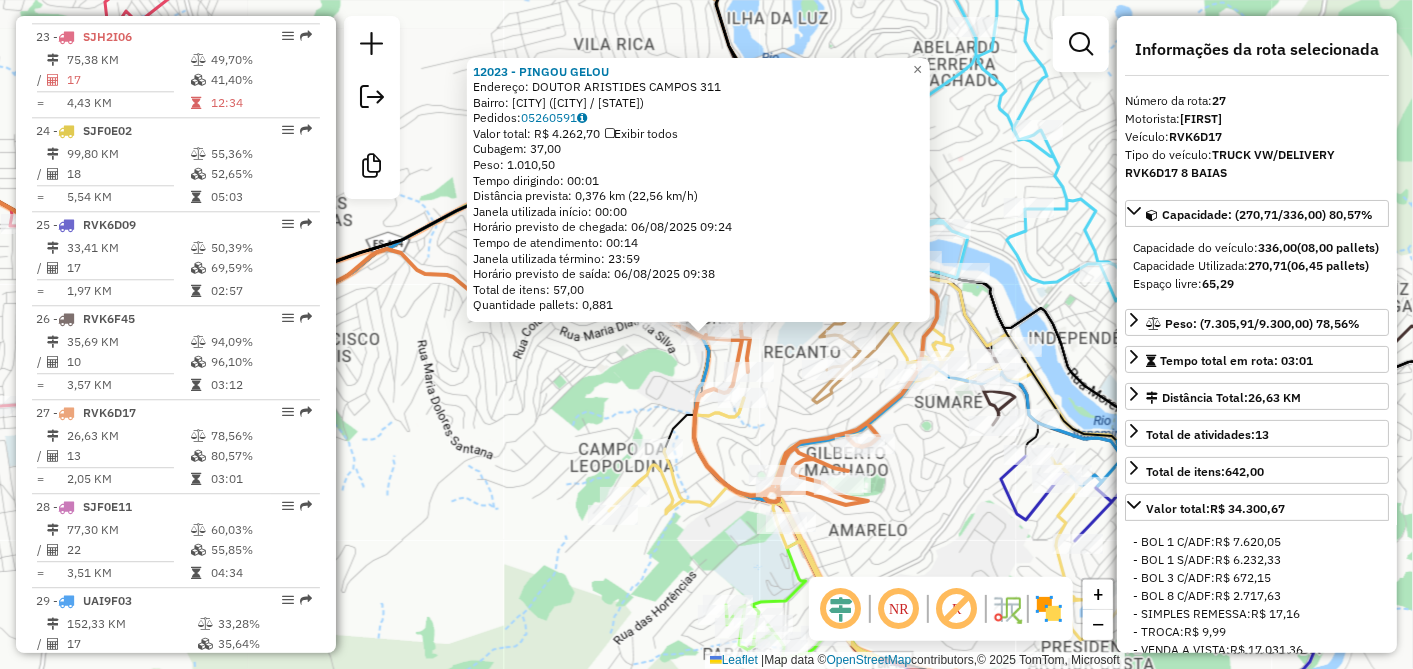 scroll, scrollTop: 3222, scrollLeft: 0, axis: vertical 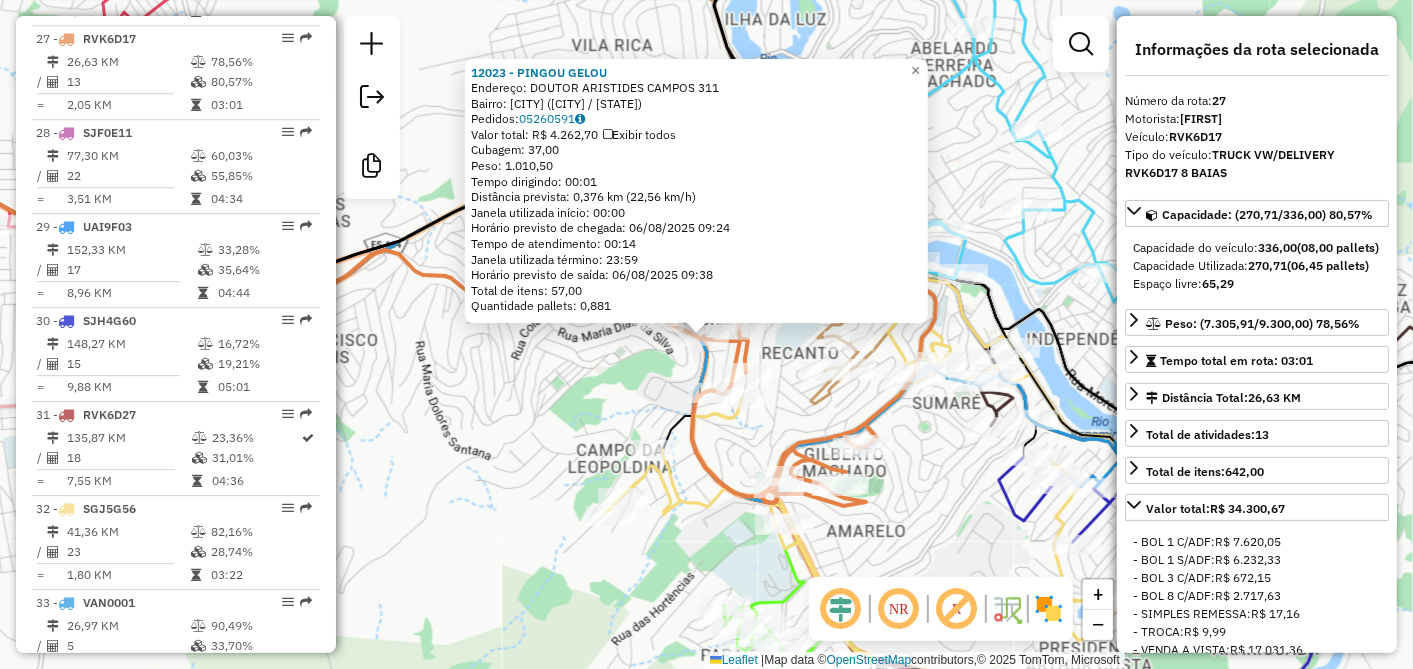 click on "12023 - [BUSINESS_NAME]  Endereço:  [STREET] [NUMBER]   Bairro: [NEIGHBORHOOD] ([CITY] / [STATE])   Pedidos:  05260591   Valor total: R$ 4.262,70   Exibir todos   Cubagem: 37,00  Peso: 1.010,50  Tempo dirigindo: 00:01   Distância prevista: 0,376 km (22,56 km/h)   Janela utilizada início: 00:00   Horário previsto de chegada: 06/08/2025 09:24   Tempo de atendimento: 00:14   Janela utilizada término: 23:59   Horário previsto de saída: 06/08/2025 09:38   Total de itens: 57,00   Quantidade pallets: 0,881  × Janela de atendimento Grade de atendimento Capacidade Transportadoras Veículos Cliente Pedidos  Rotas Selecione os dias de semana para filtrar as janelas de atendimento  Seg   Ter   Qua   Qui   Sex   Sáb   Dom  Informe o período da janela de atendimento: De: Até:  Filtrar exatamente a janela do cliente  Considerar janela de atendimento padrão  Selecione os dias de semana para filtrar as grades de atendimento  Seg   Ter   Qua   Qui   Sex   Sáb   Dom   Peso mínimo:   Peso máximo:  De:" 